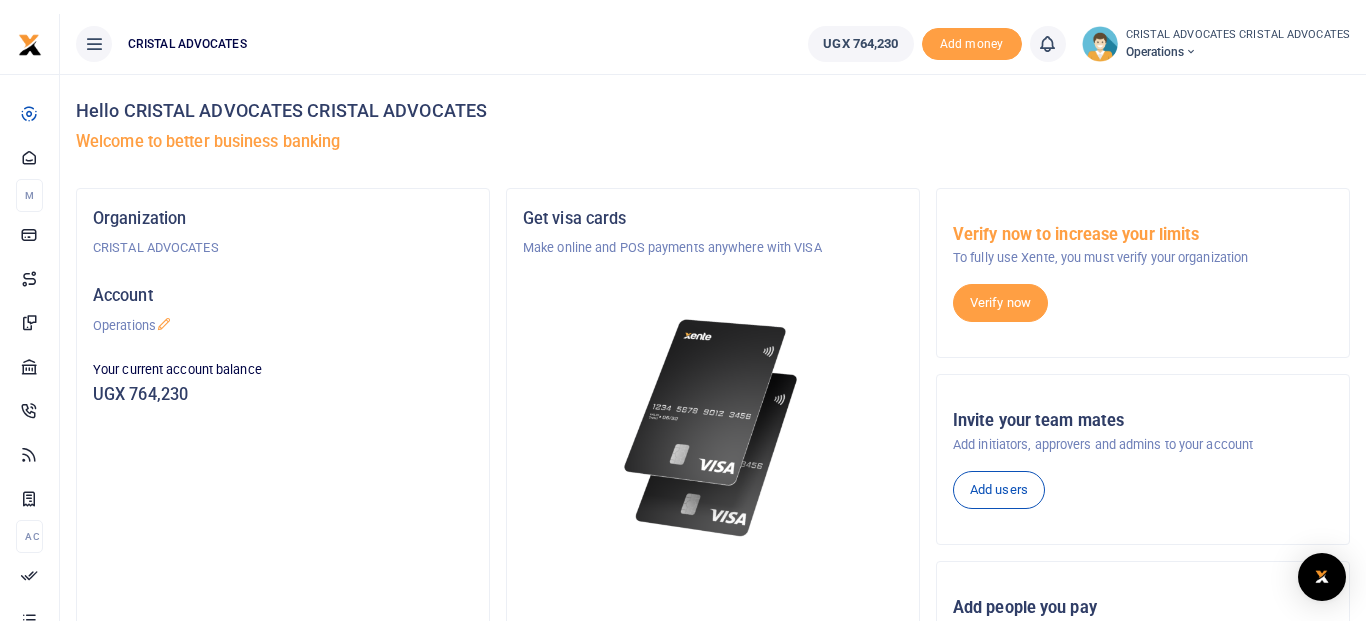 scroll, scrollTop: 0, scrollLeft: 0, axis: both 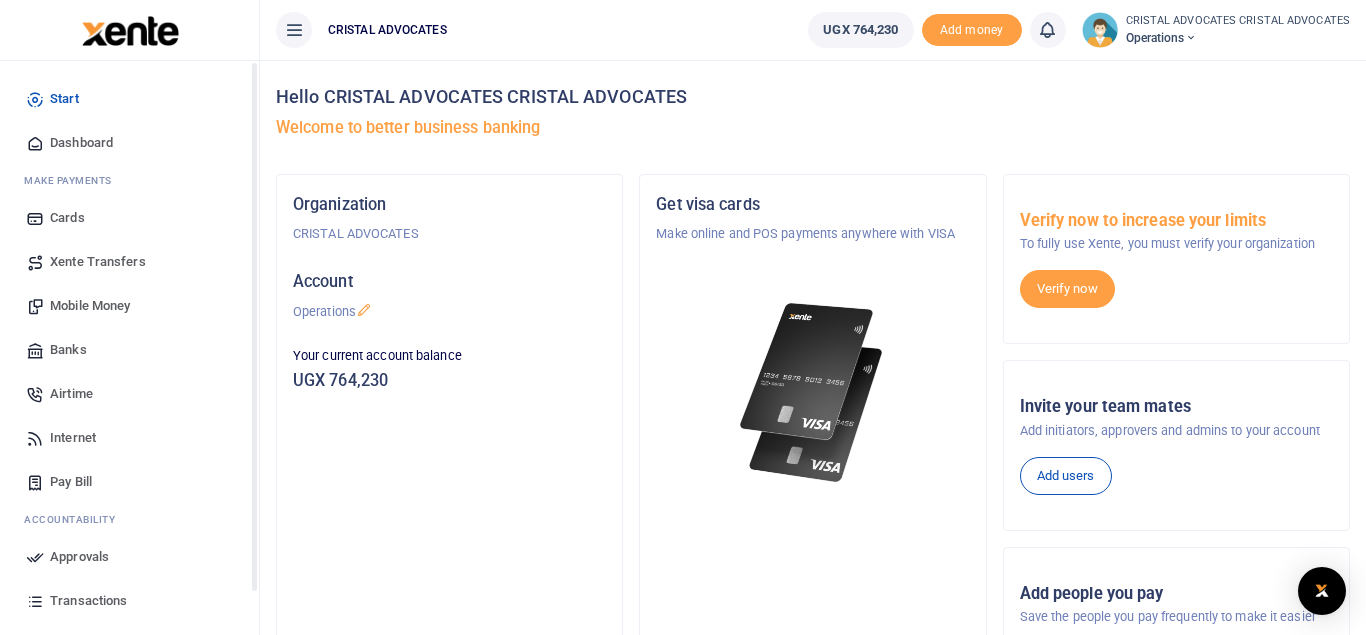 click on "Mobile Money" at bounding box center [90, 306] 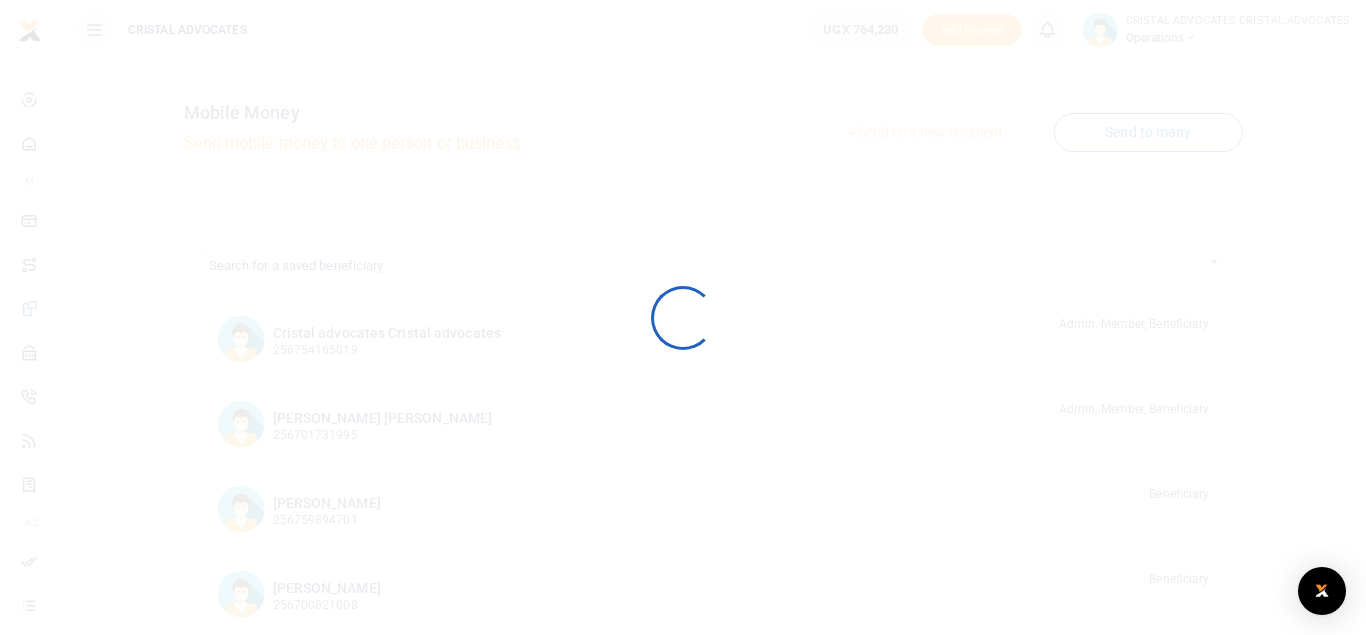scroll, scrollTop: 0, scrollLeft: 0, axis: both 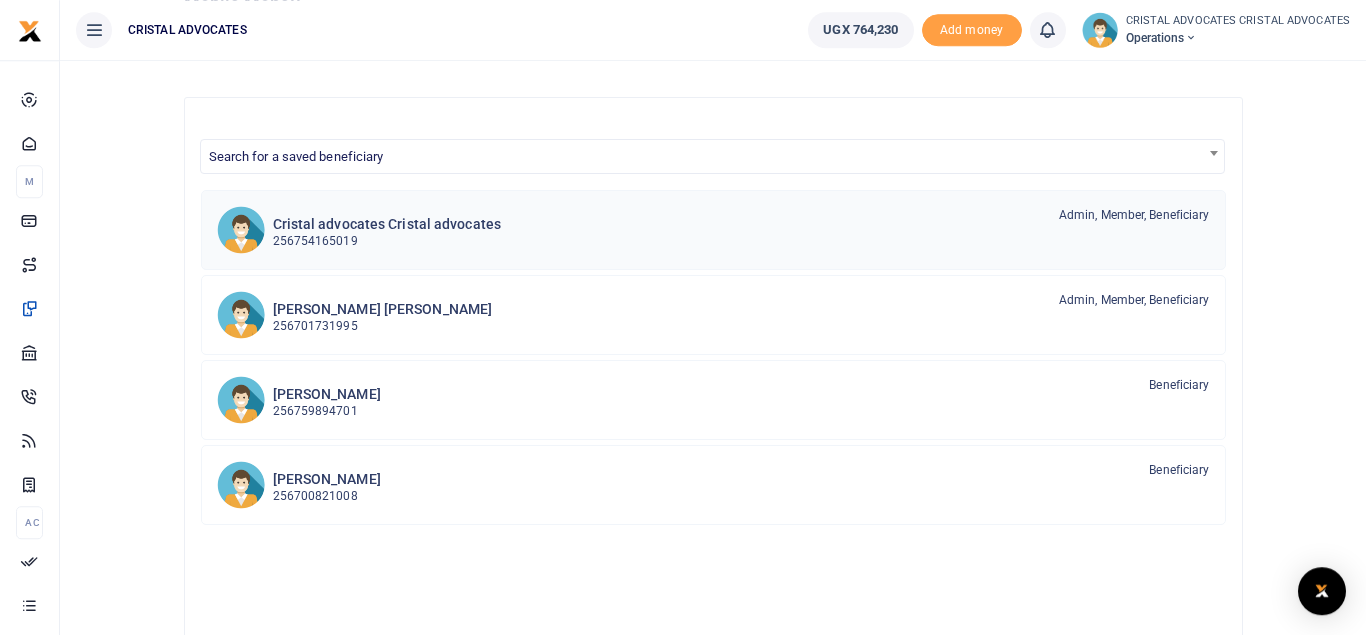 click on "256754165019" at bounding box center [387, 241] 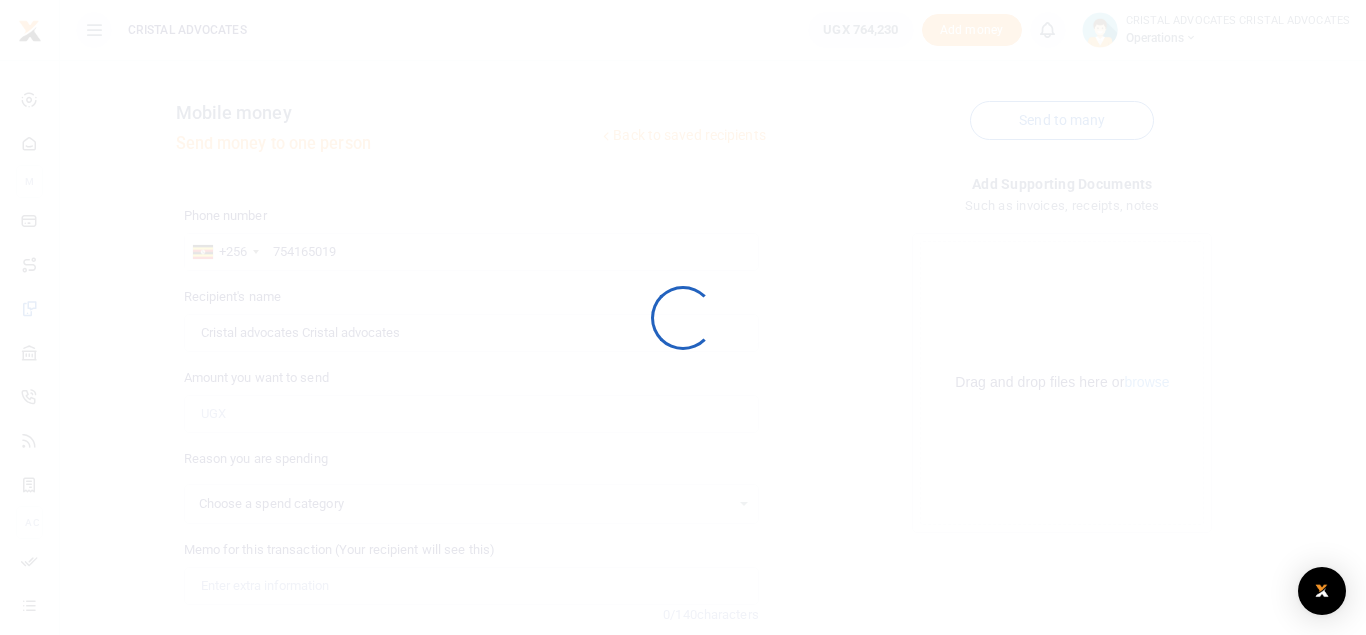 select 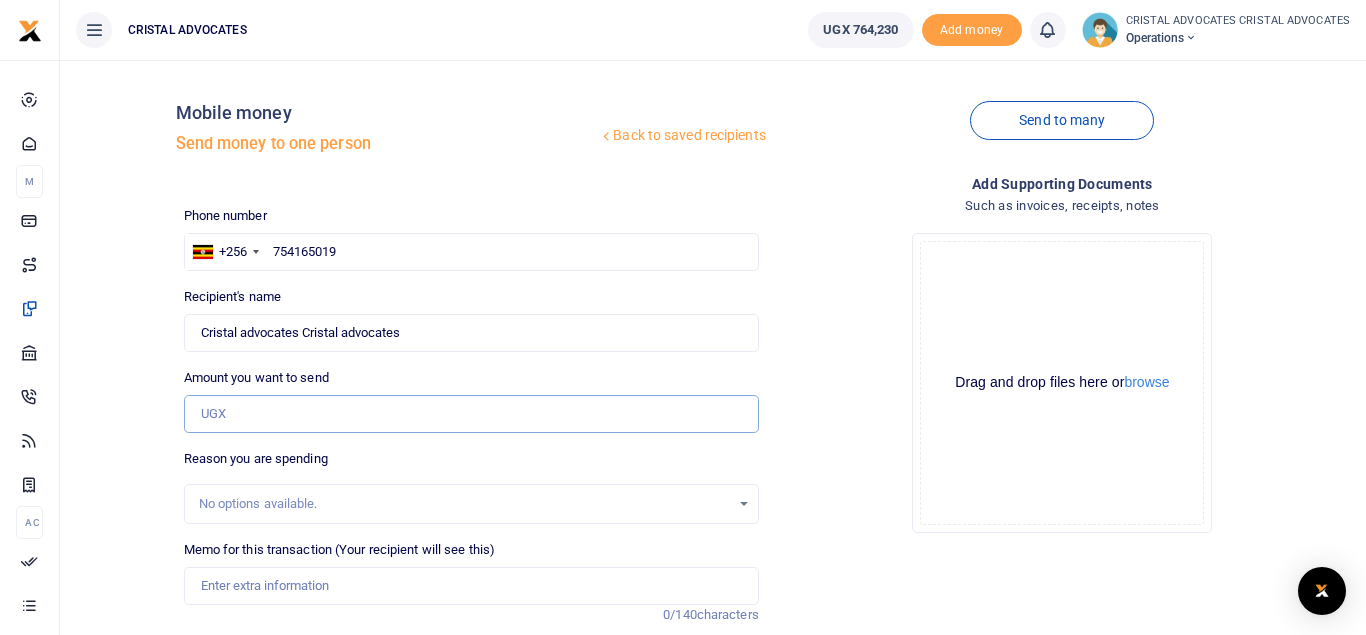 click on "Amount you want to send" at bounding box center [471, 414] 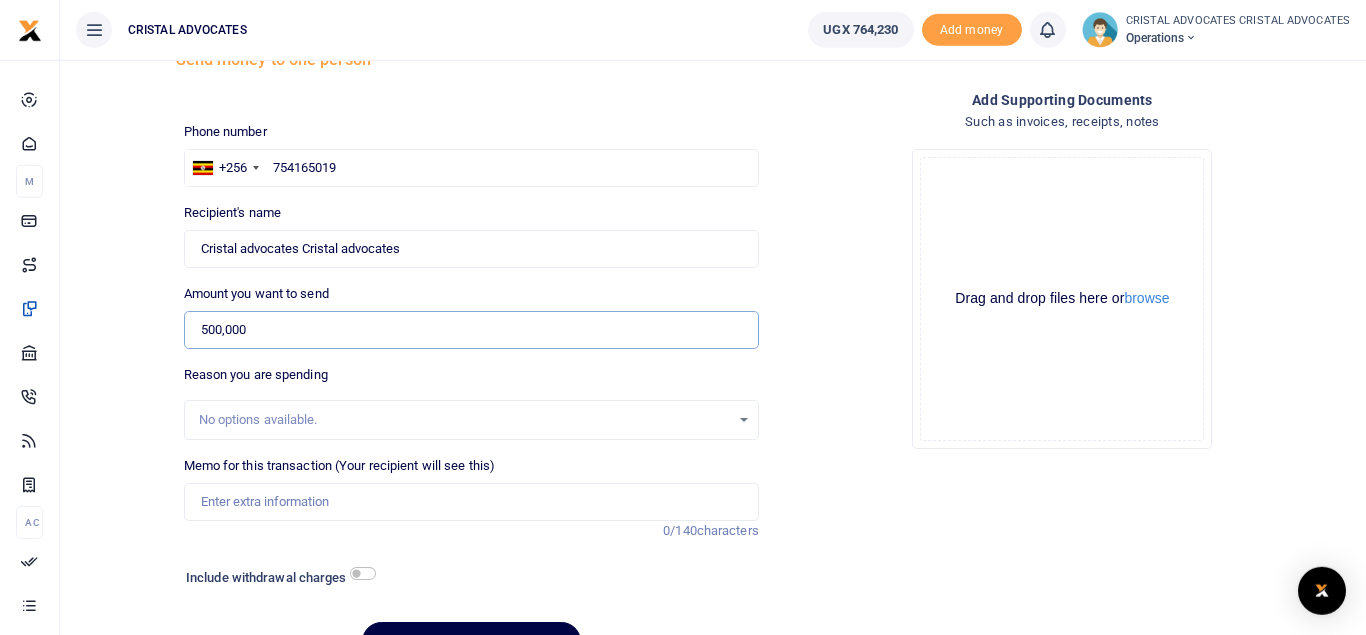 scroll, scrollTop: 89, scrollLeft: 0, axis: vertical 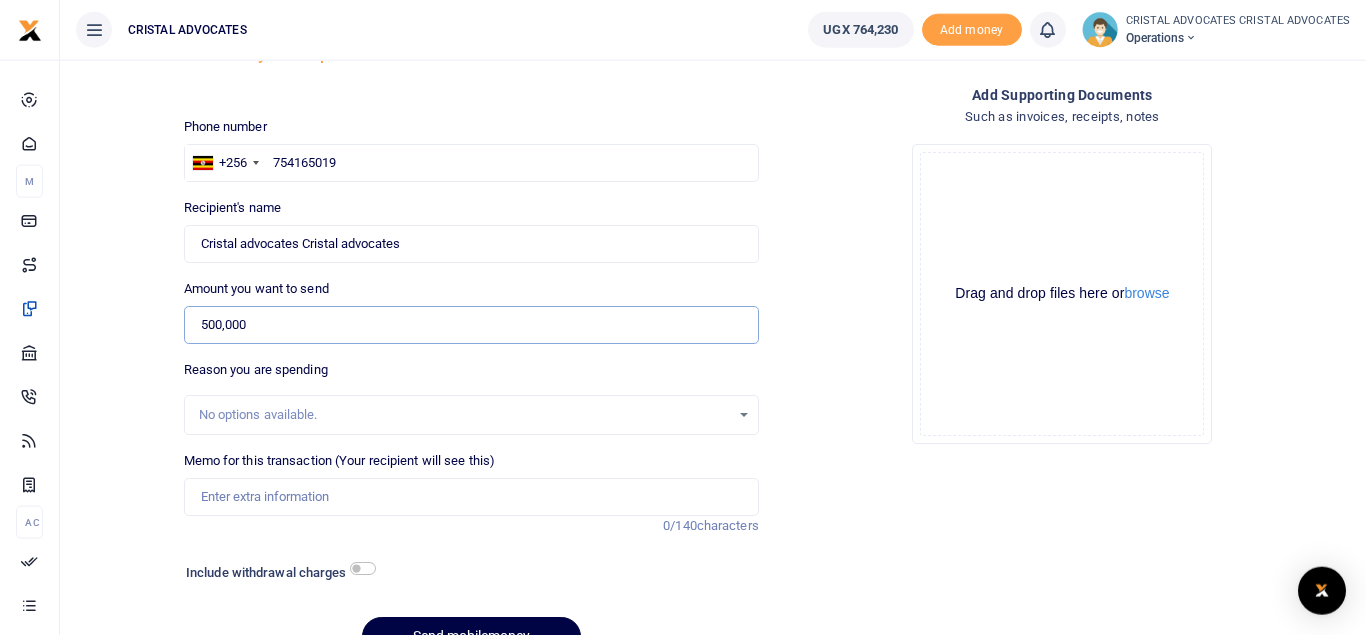 type on "500,000" 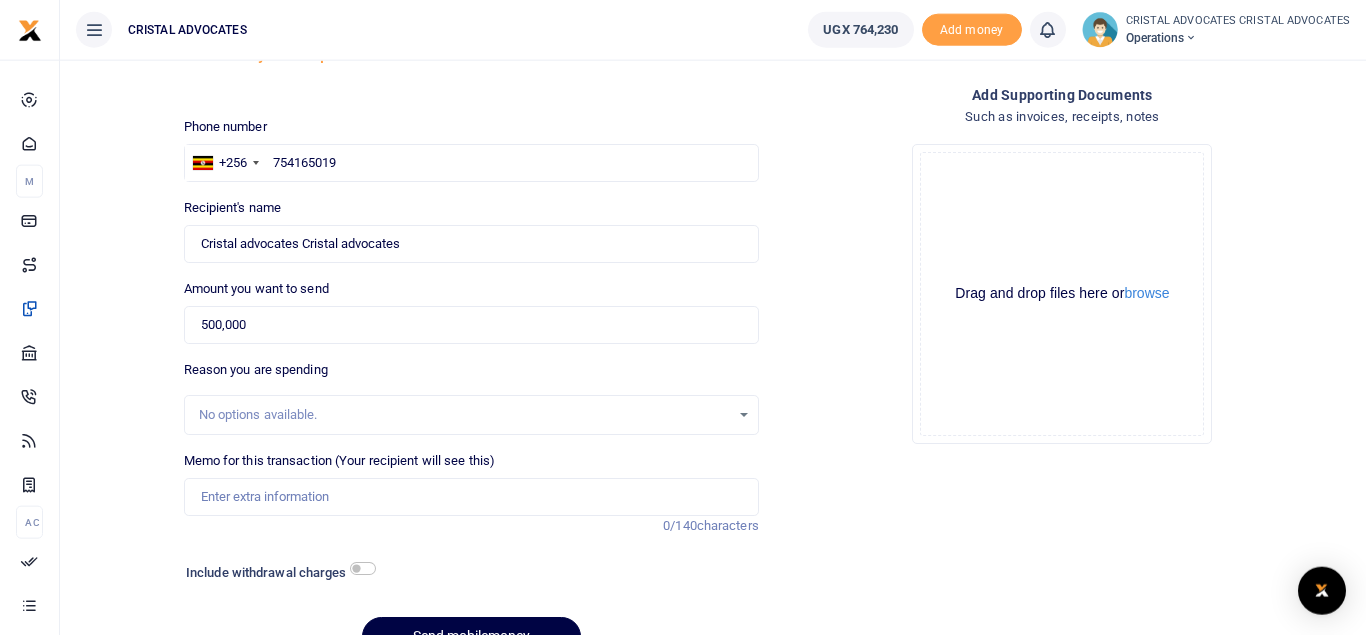 click on "Include withdrawal charges" at bounding box center (276, 573) 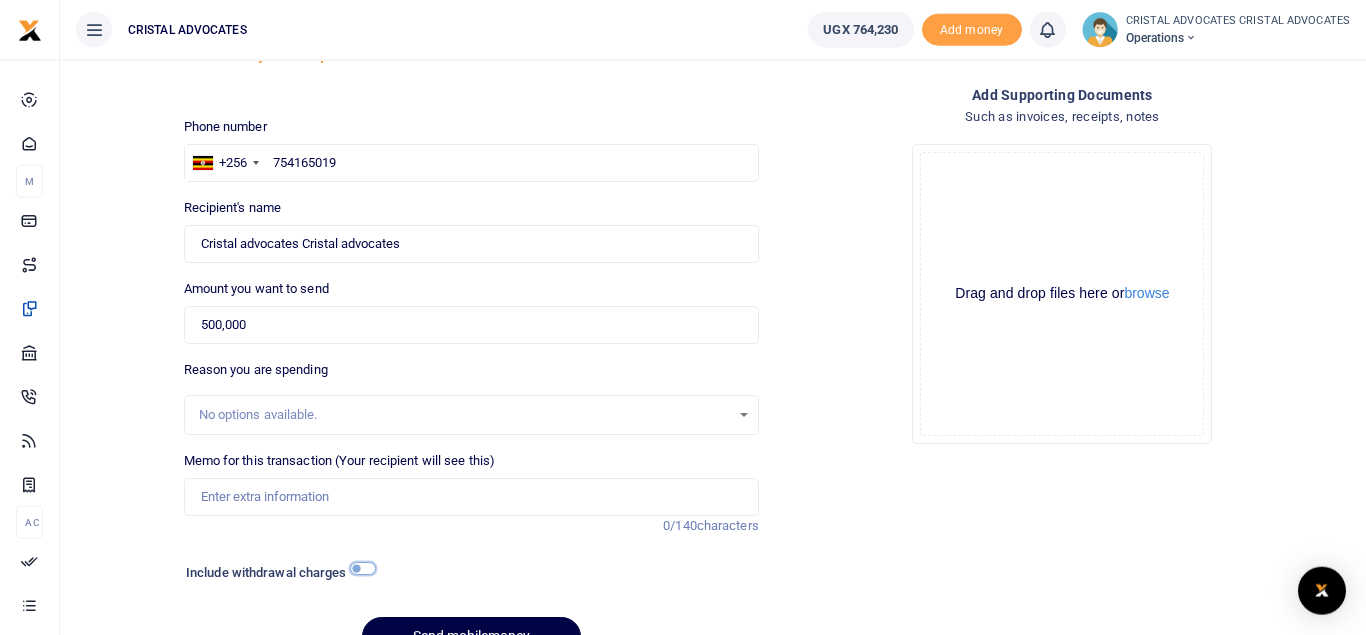click at bounding box center (363, 568) 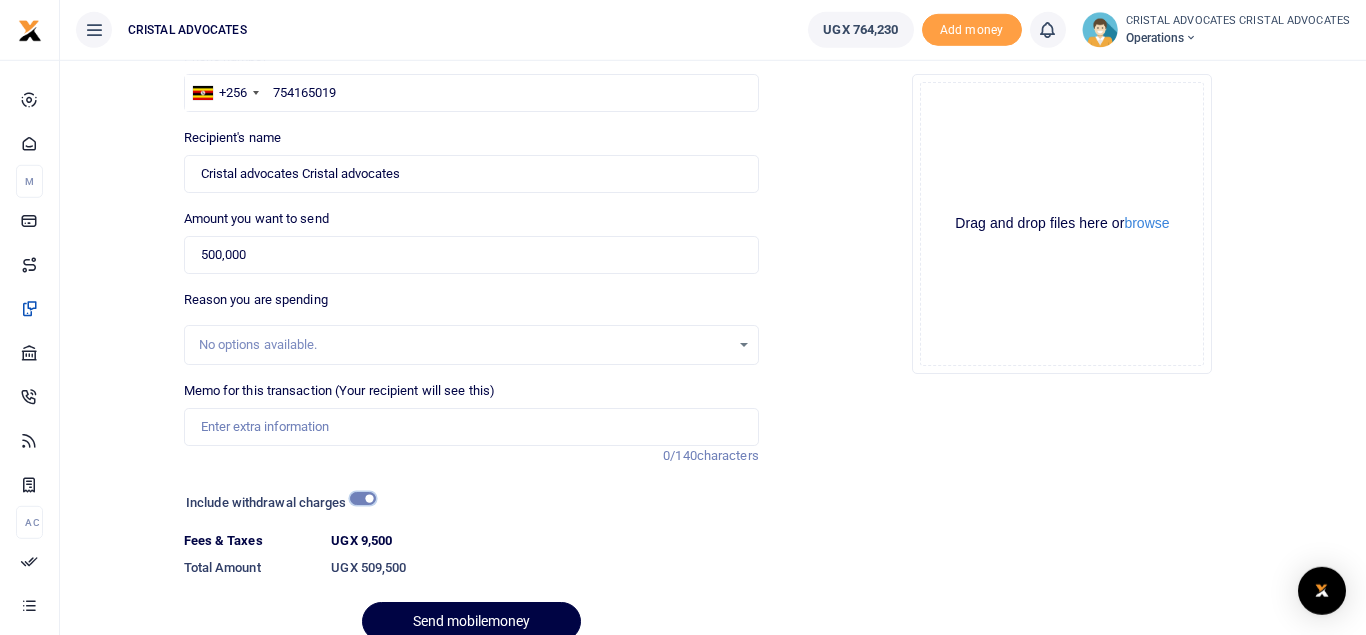 scroll, scrollTop: 163, scrollLeft: 0, axis: vertical 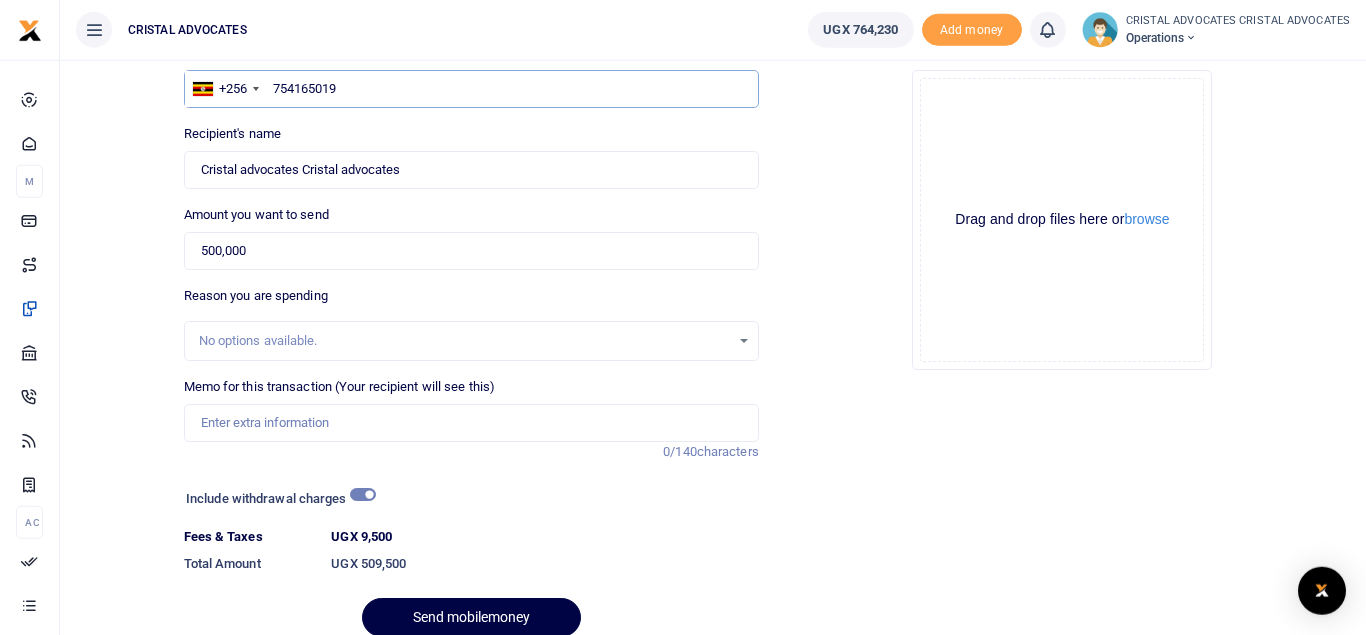 click on "754165019" at bounding box center (471, 89) 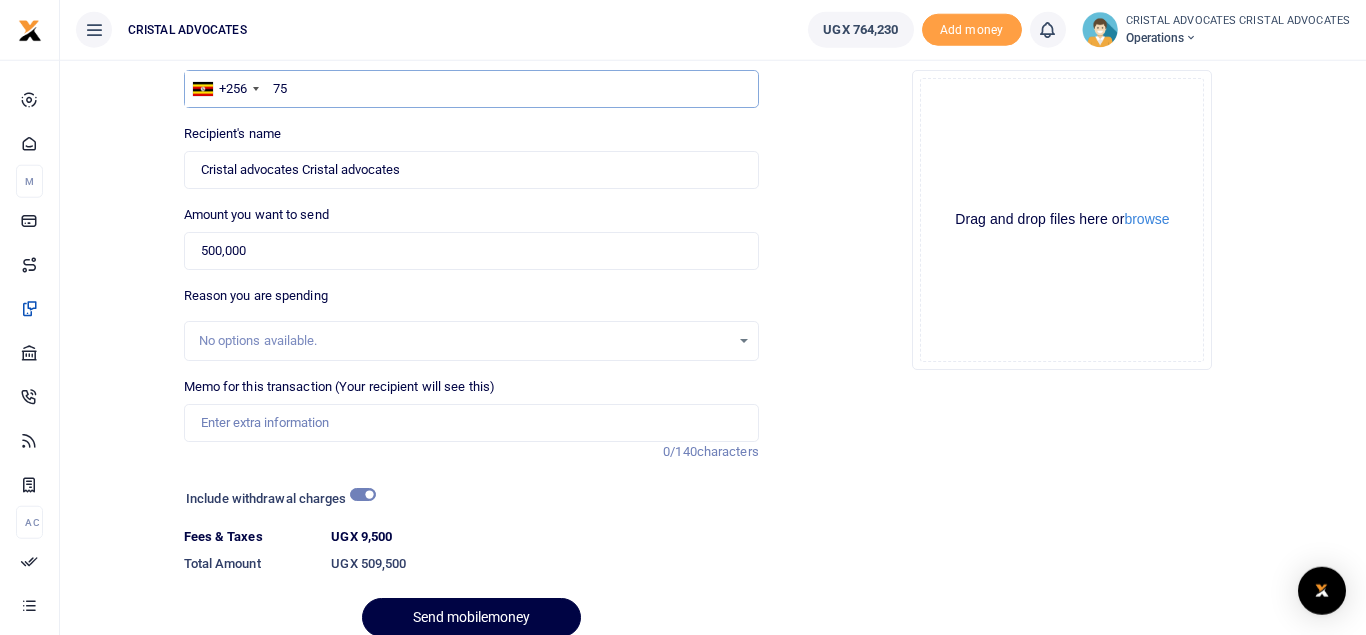 type on "7" 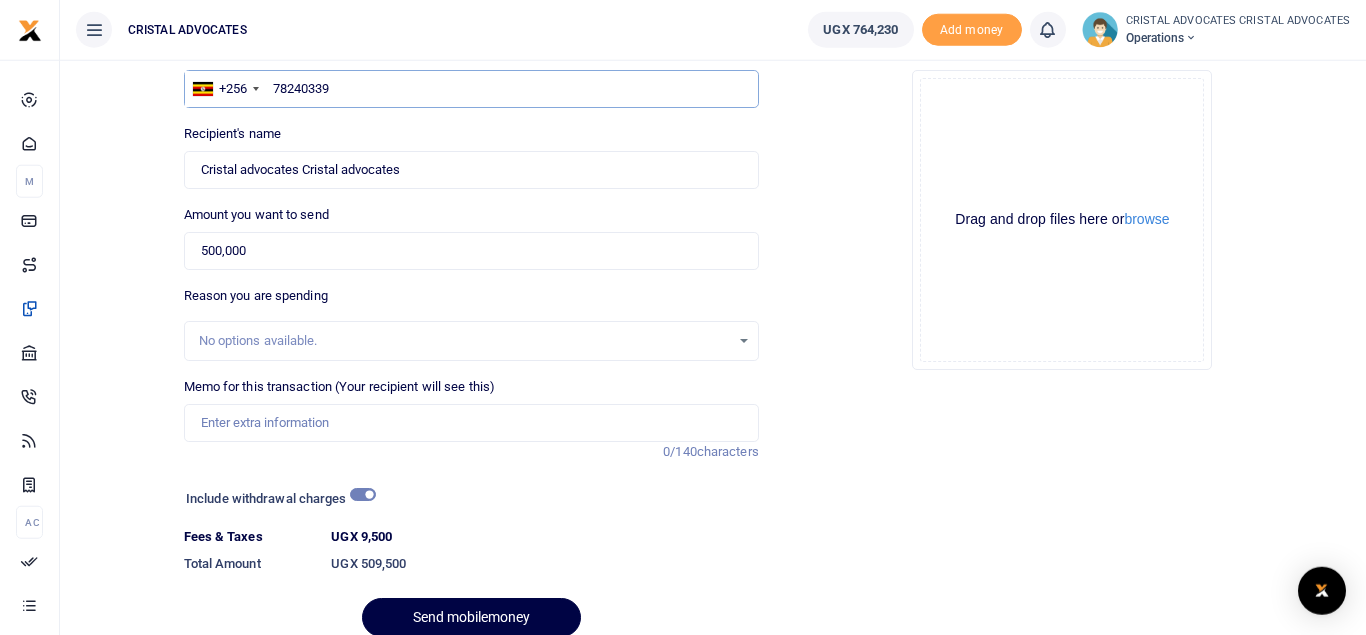 type on "782403390" 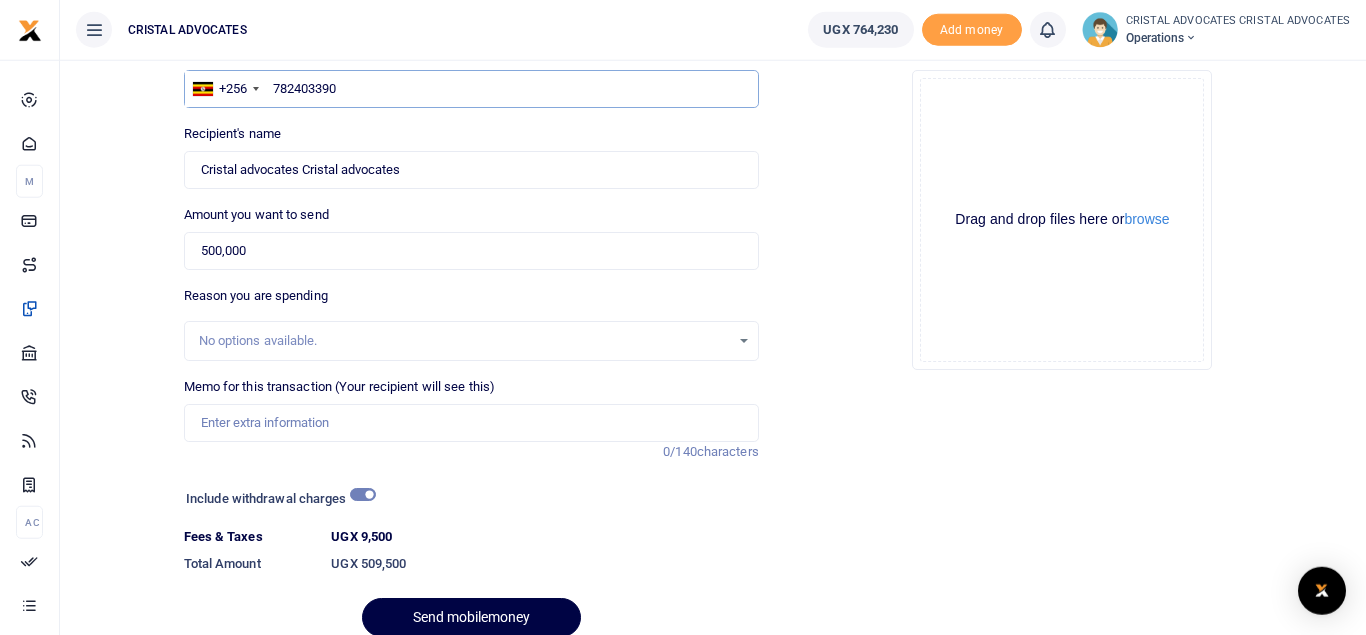 type on "John Teira" 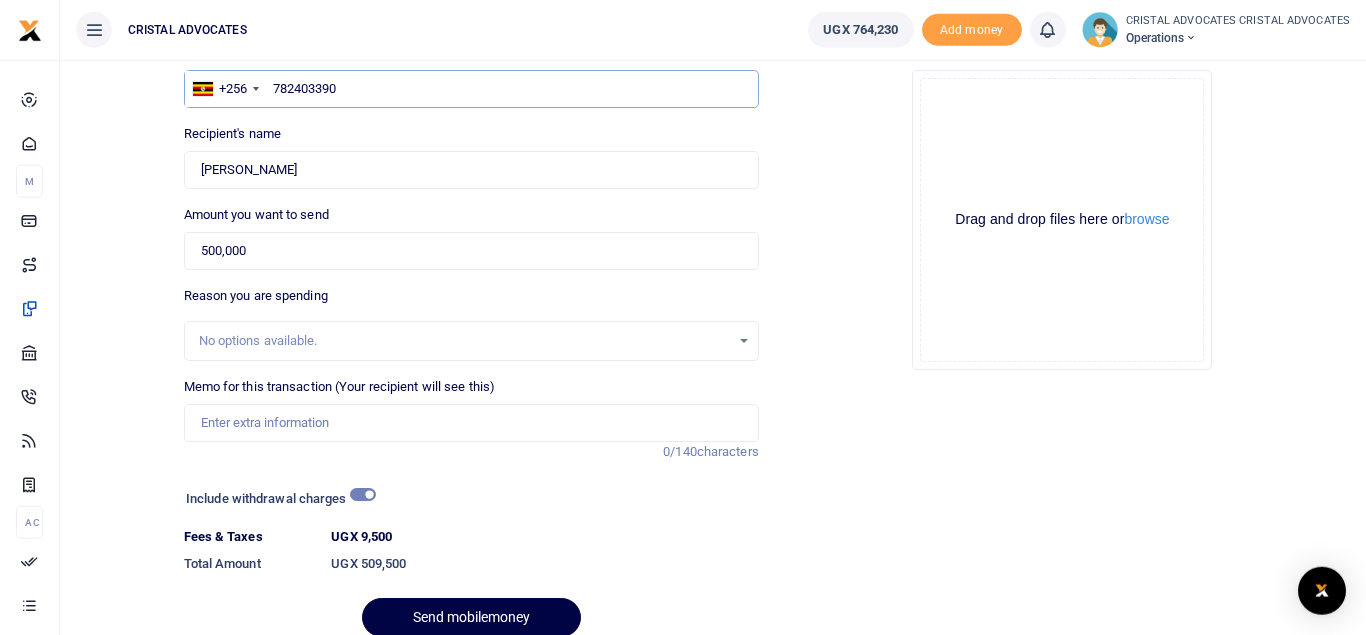 type on "782403390" 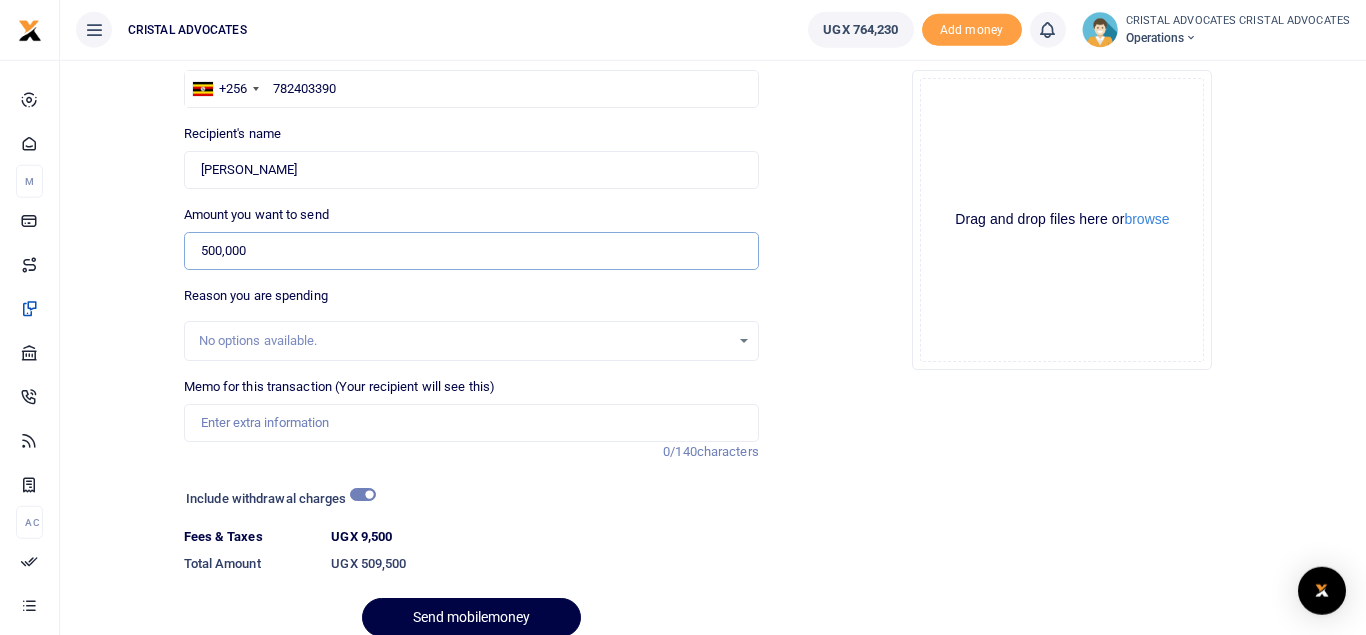 click on "500,000" at bounding box center [471, 251] 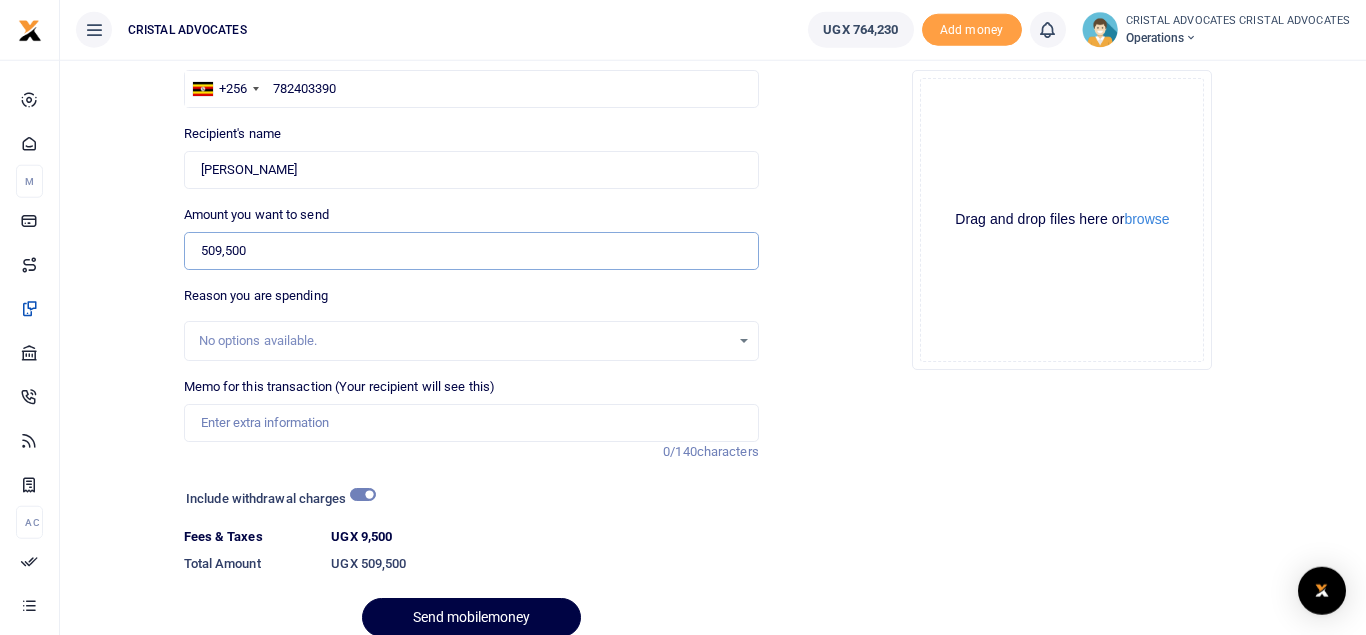 type on "509,500" 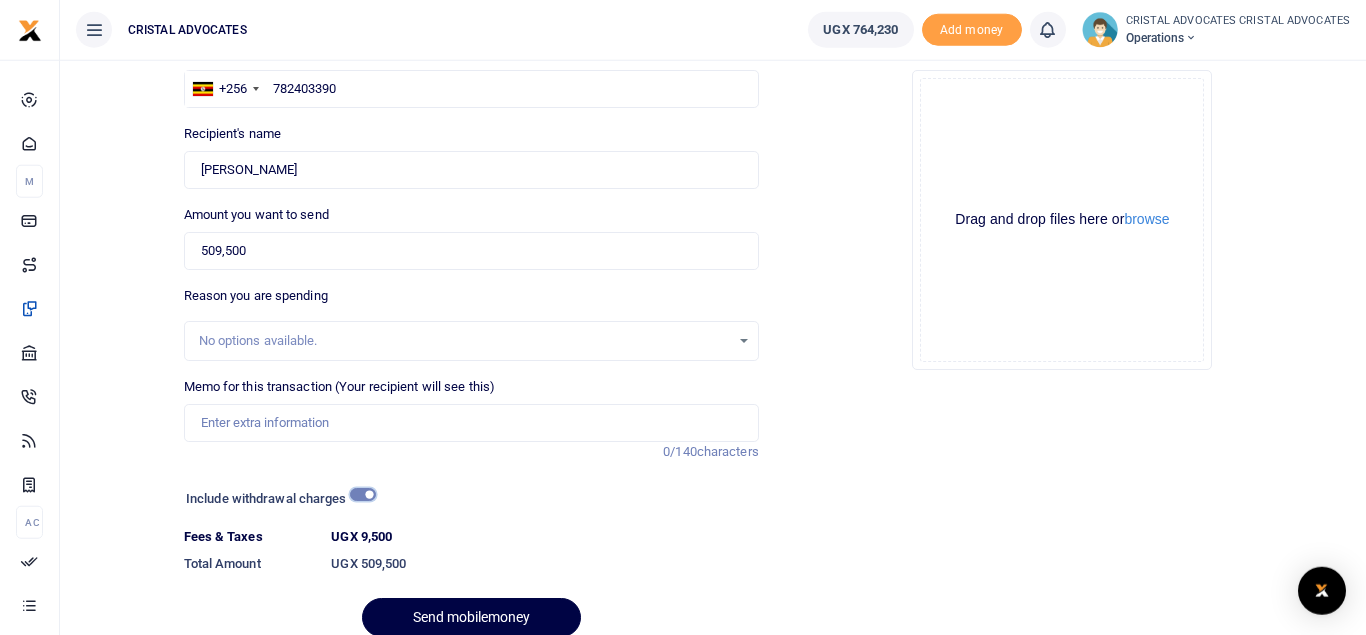 click at bounding box center (363, 494) 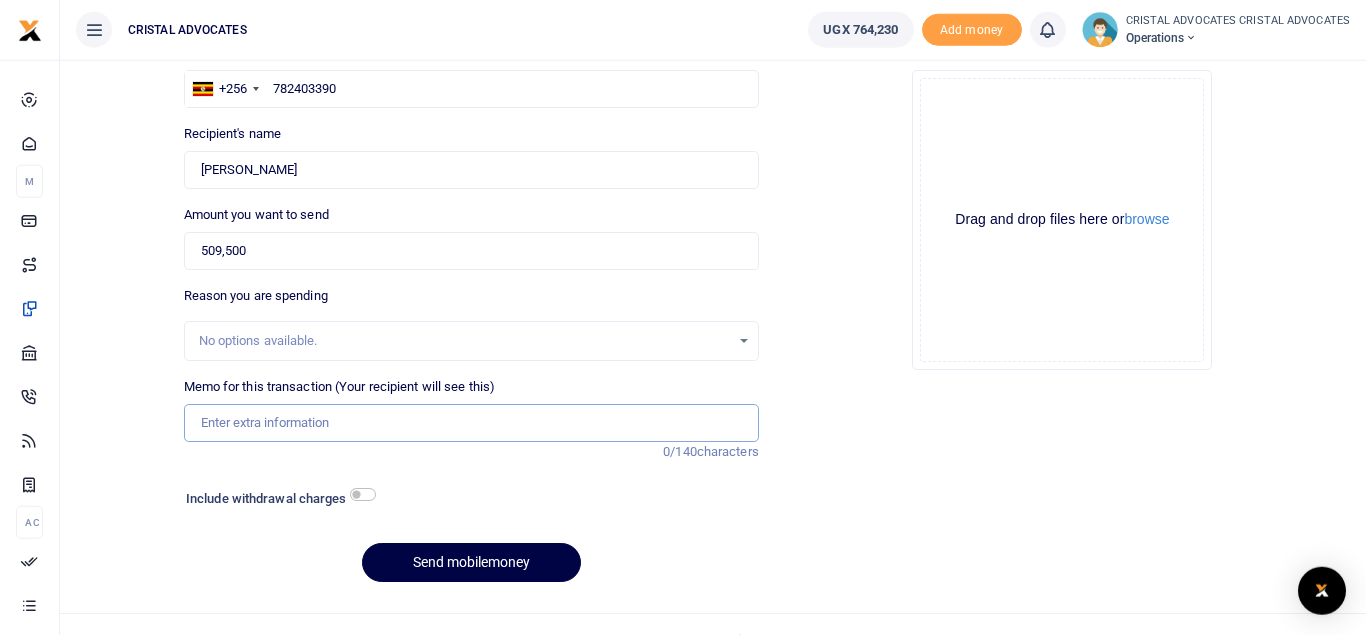 click on "Memo for this transaction (Your recipient will see this)" at bounding box center (471, 423) 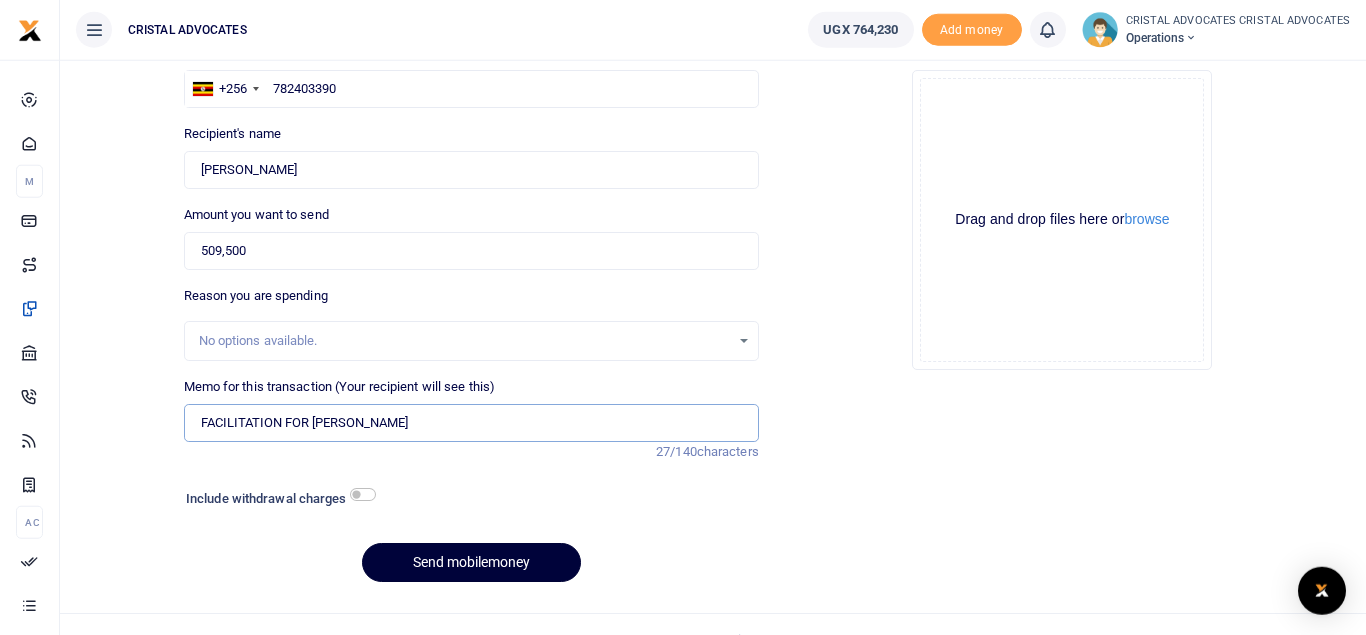 type on "FACILITATION FOR [PERSON_NAME]" 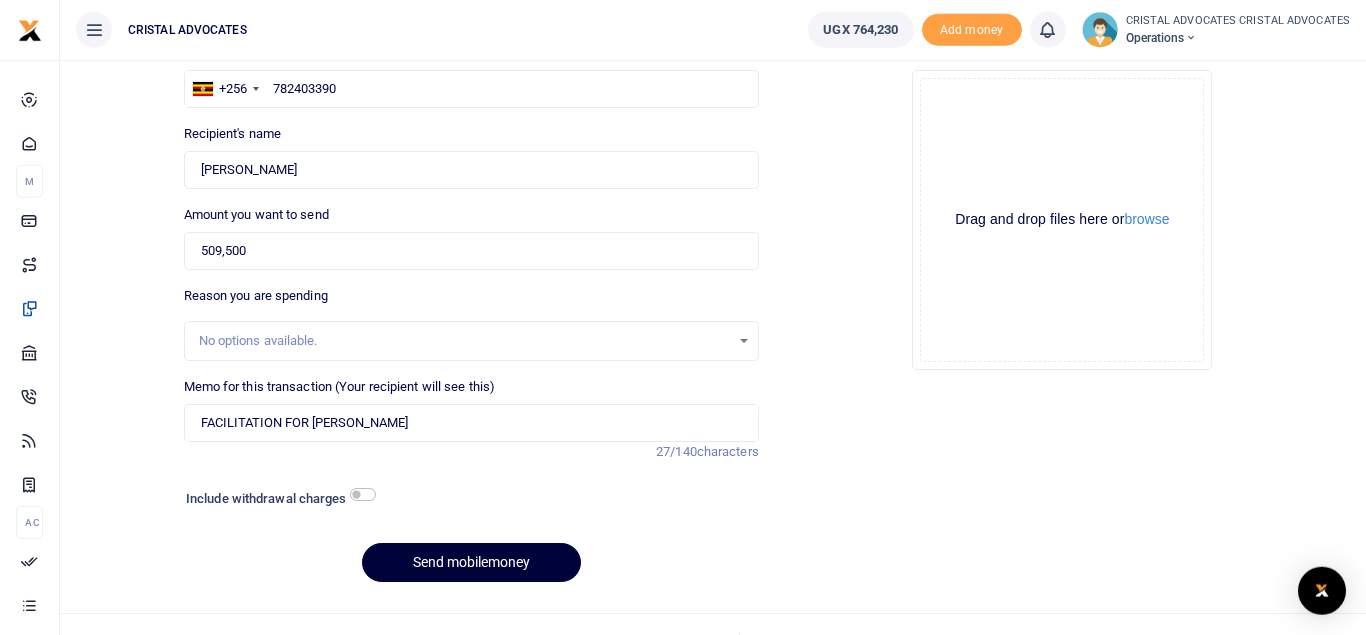 click on "Send mobilemoney" at bounding box center (471, 562) 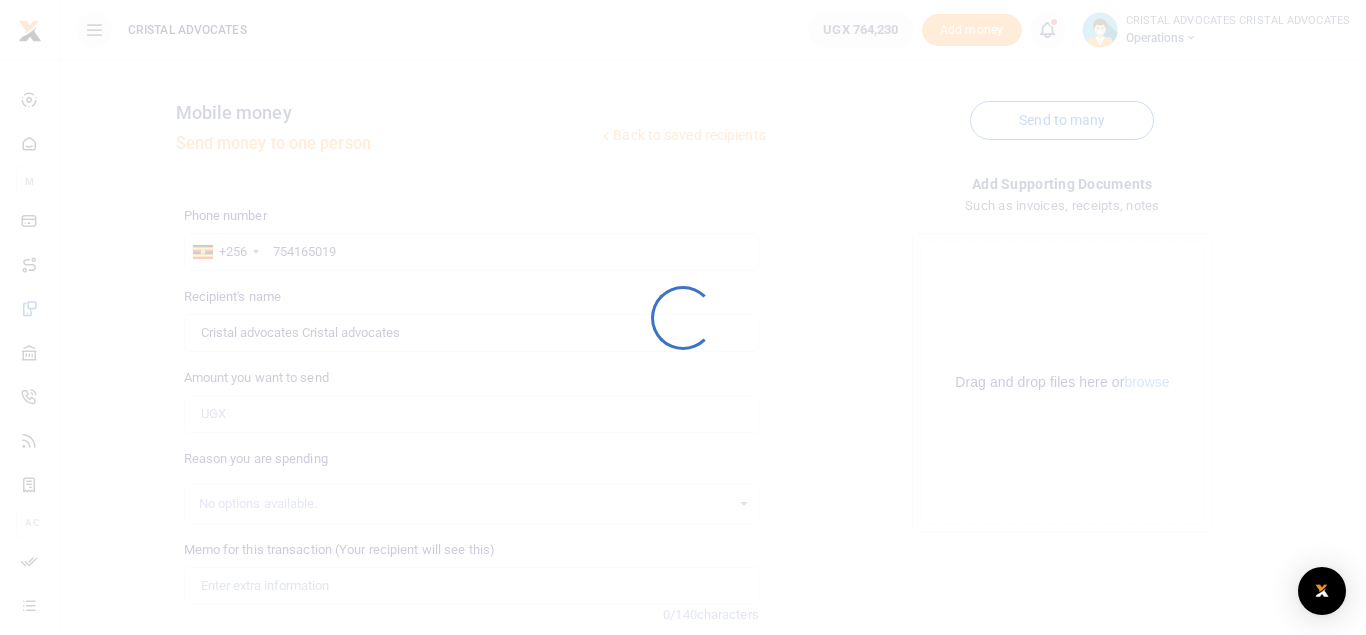 scroll, scrollTop: 0, scrollLeft: 0, axis: both 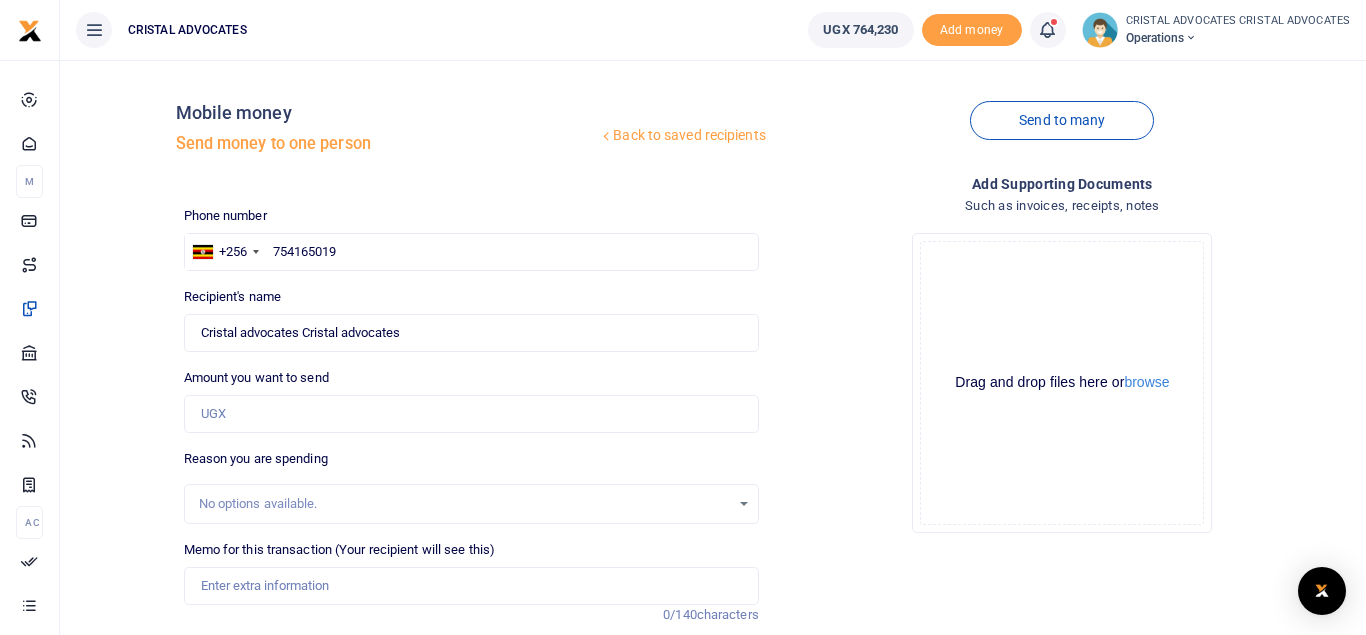 click at bounding box center (1048, 30) 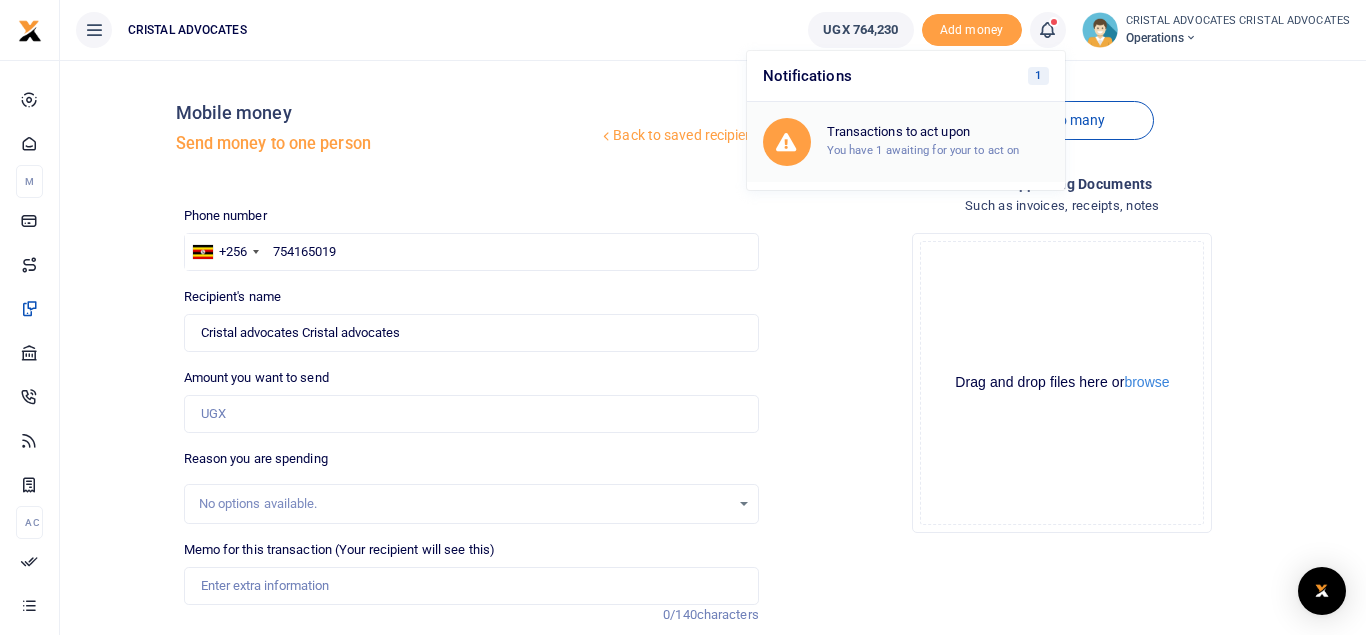 click on "Transactions to act upon" at bounding box center [938, 132] 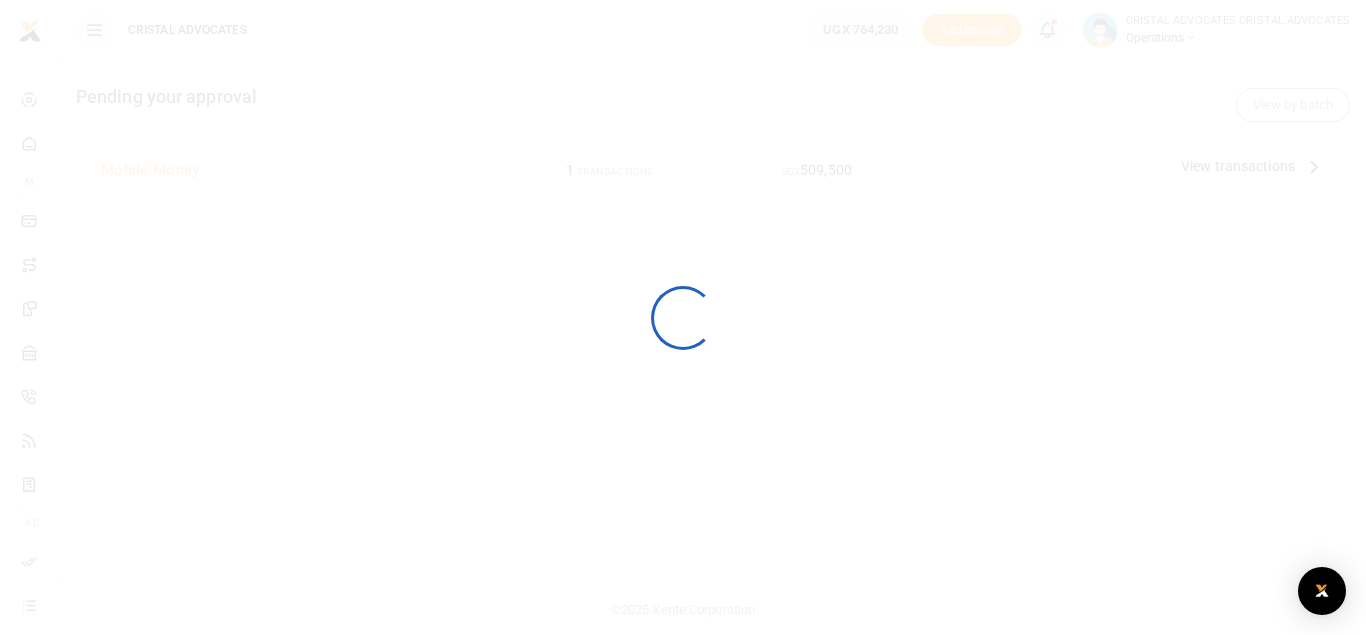 scroll, scrollTop: 0, scrollLeft: 0, axis: both 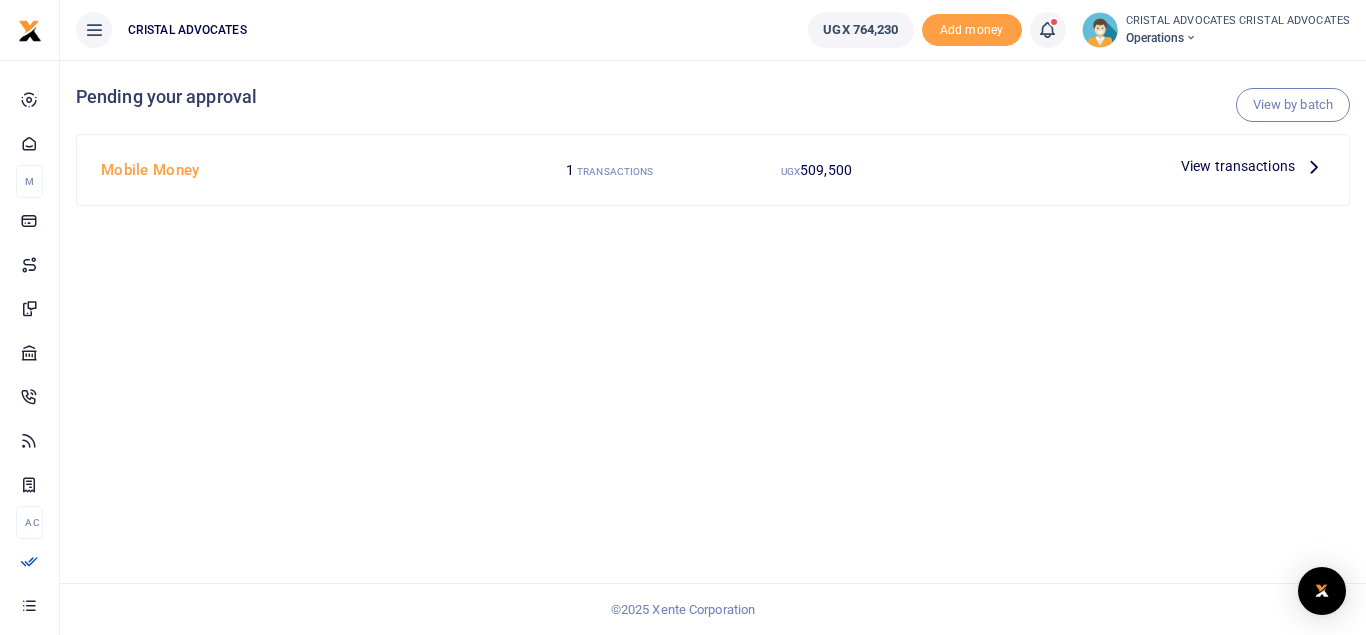 click on "View transactions" at bounding box center [1238, 166] 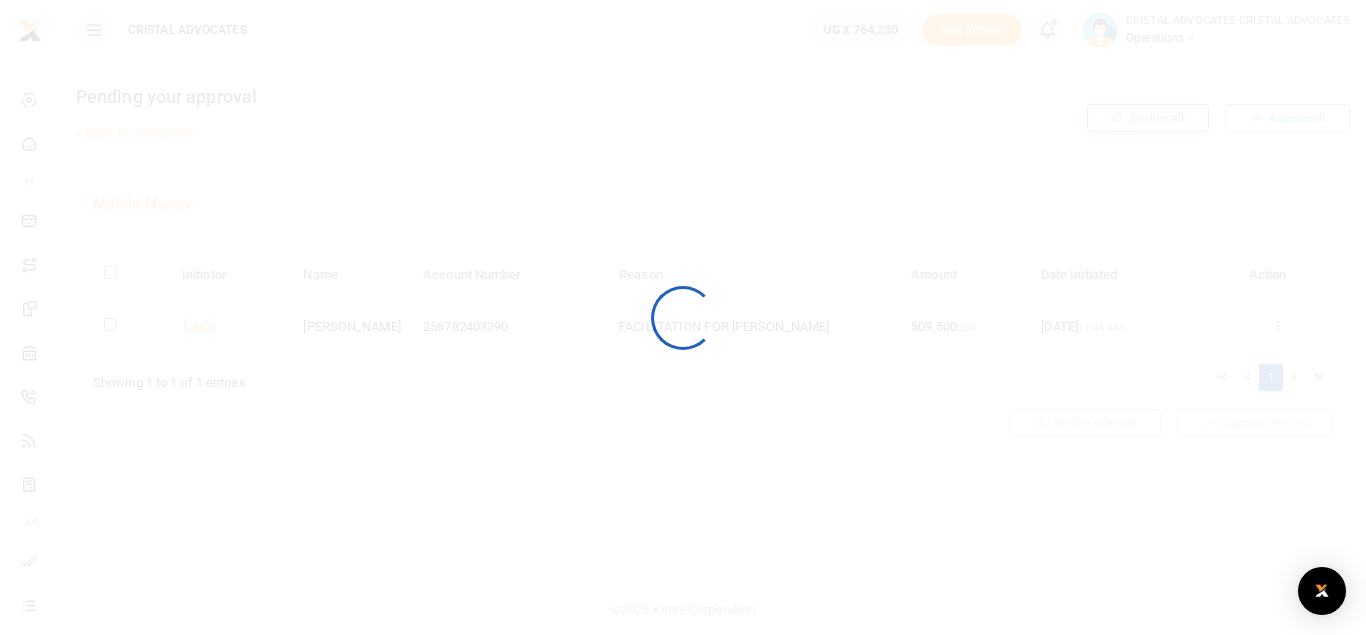 scroll, scrollTop: 0, scrollLeft: 0, axis: both 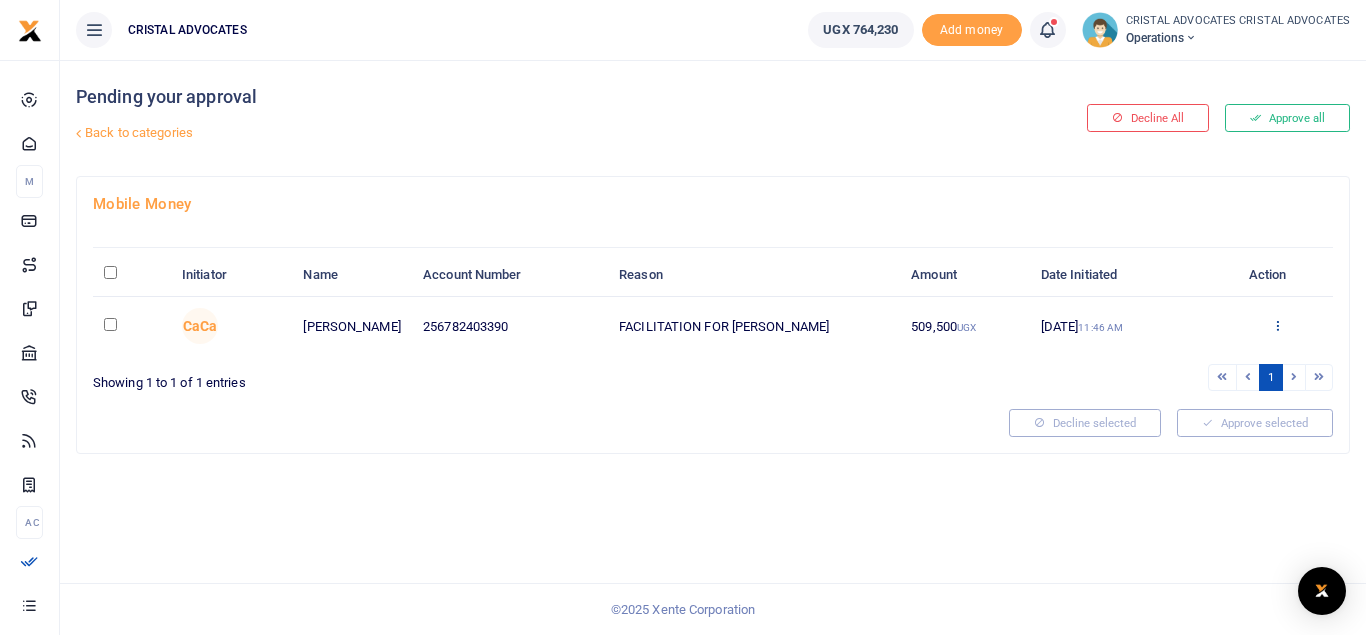 click at bounding box center [1277, 325] 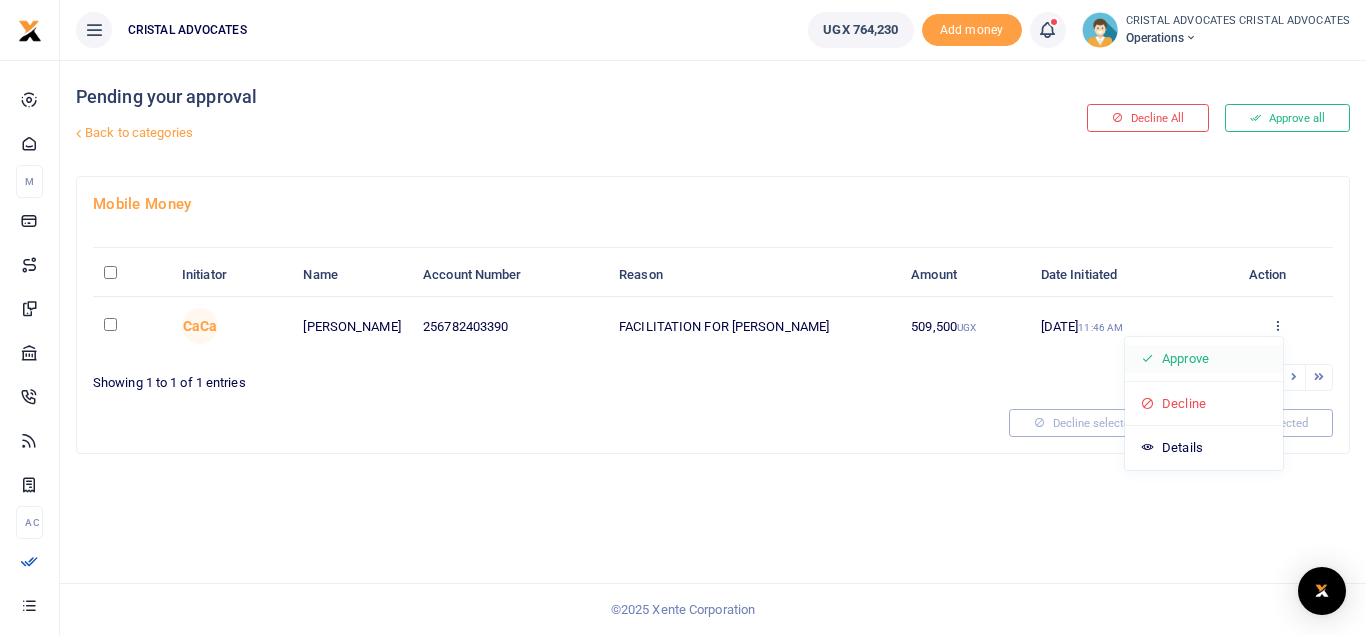 click on "Approve" at bounding box center [1204, 359] 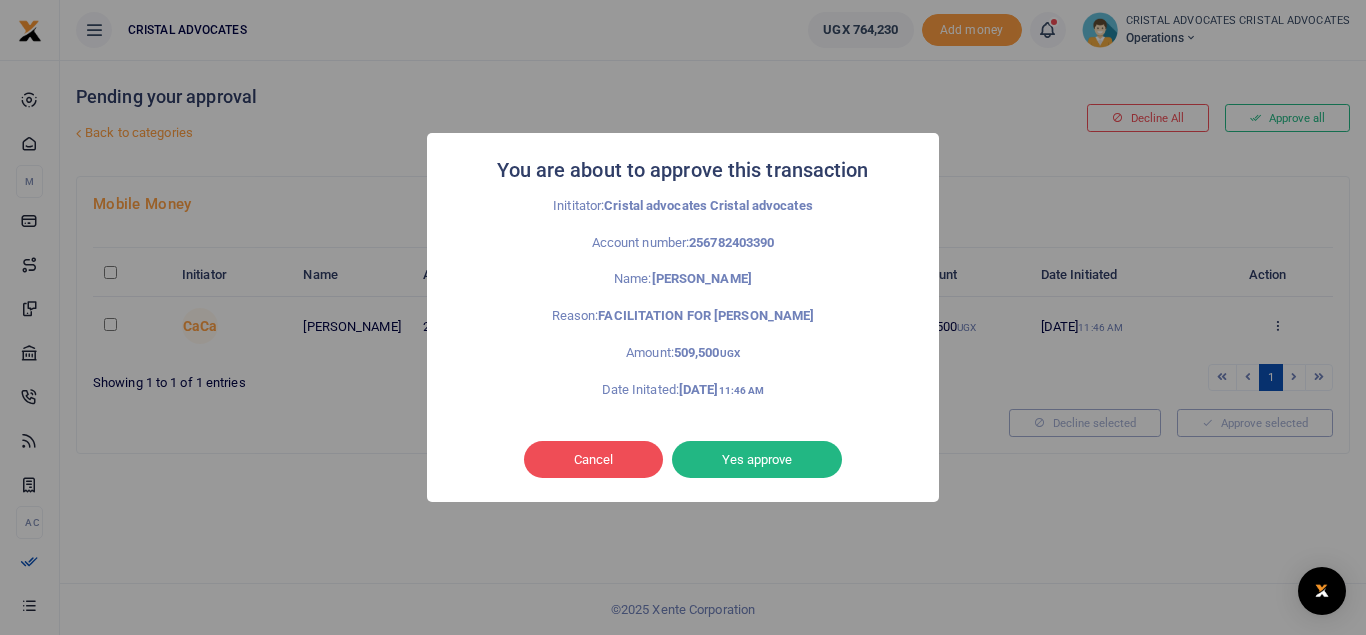 click on "You are about to approve this transaction ×
Inititator:  Cristal advocates Cristal advocates
Account number:  256782403390
Name:  John Teira
Reason:  FACILITATION FOR JOHN TEIRA
Amount:  509,500  UGX
Date Initated:  22 Jul 2025  11:46 AM
Cancel No Yes approve" at bounding box center [683, 317] 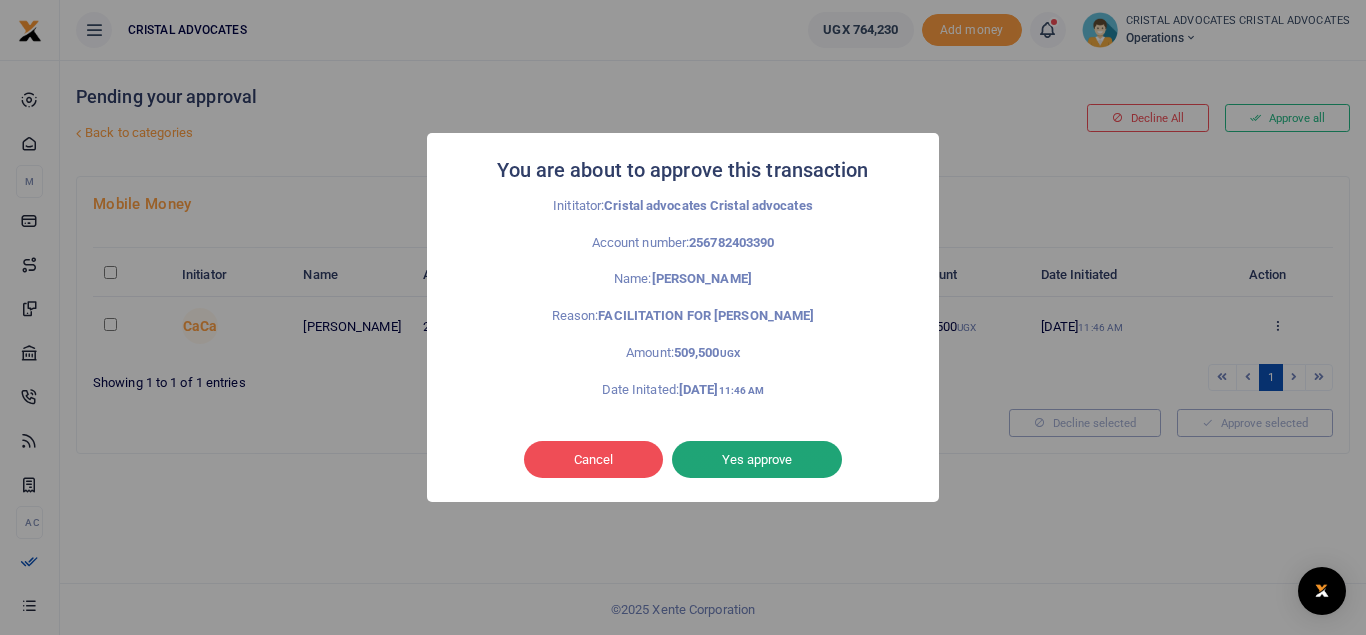 click on "Yes approve" at bounding box center (757, 460) 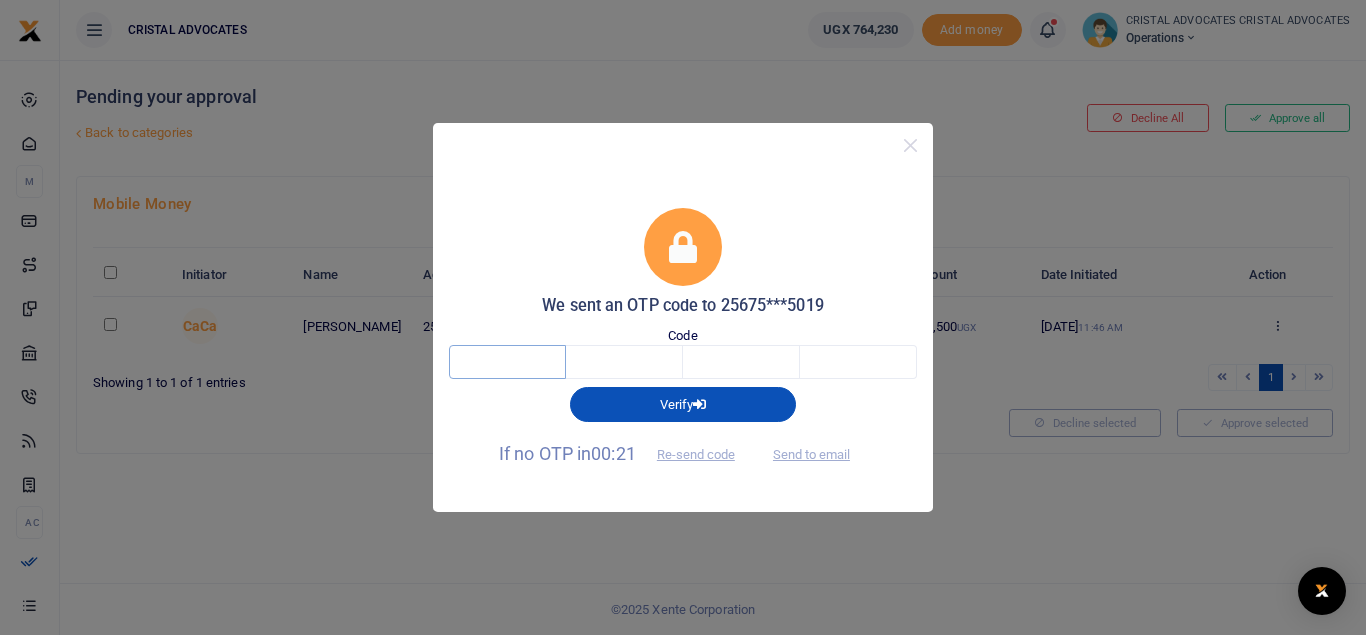click at bounding box center (507, 362) 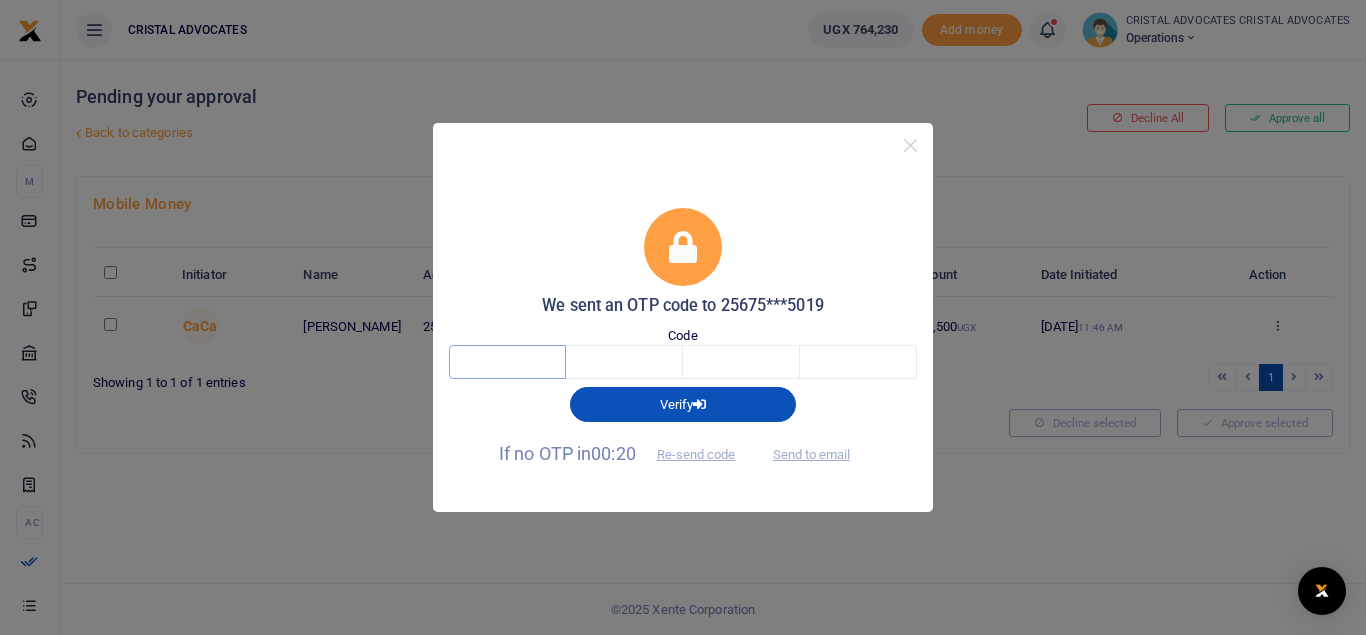 click at bounding box center (507, 362) 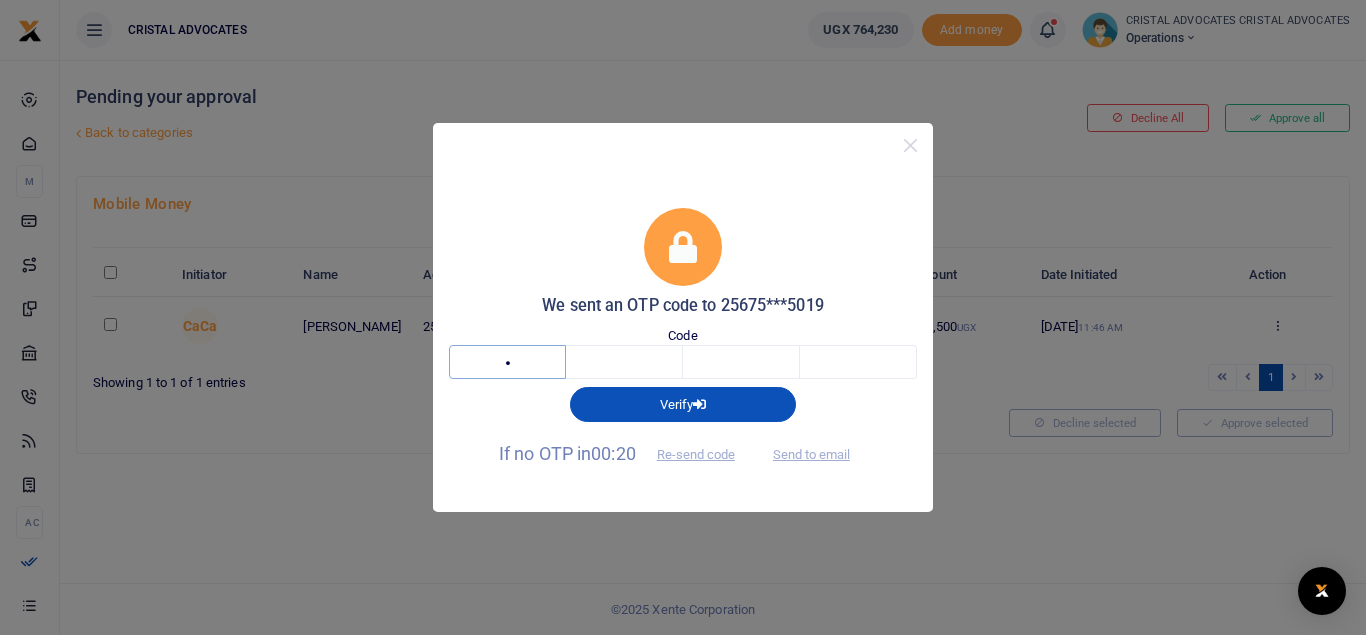 type on "1" 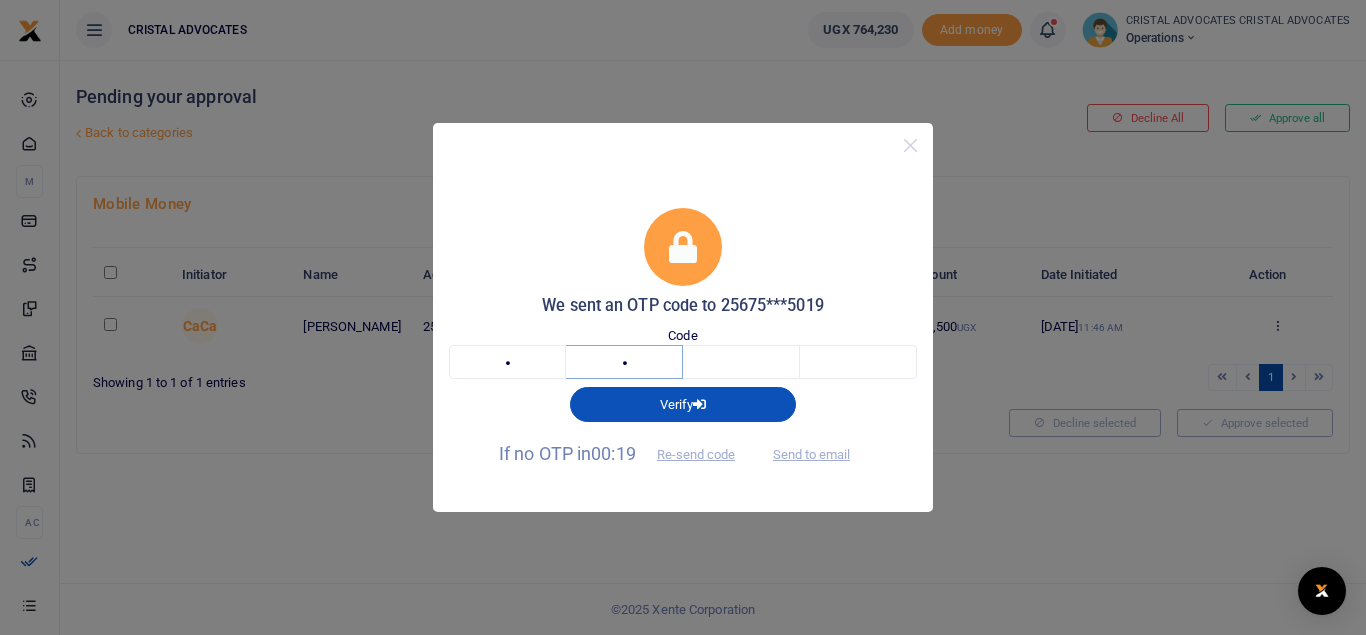 type on "2" 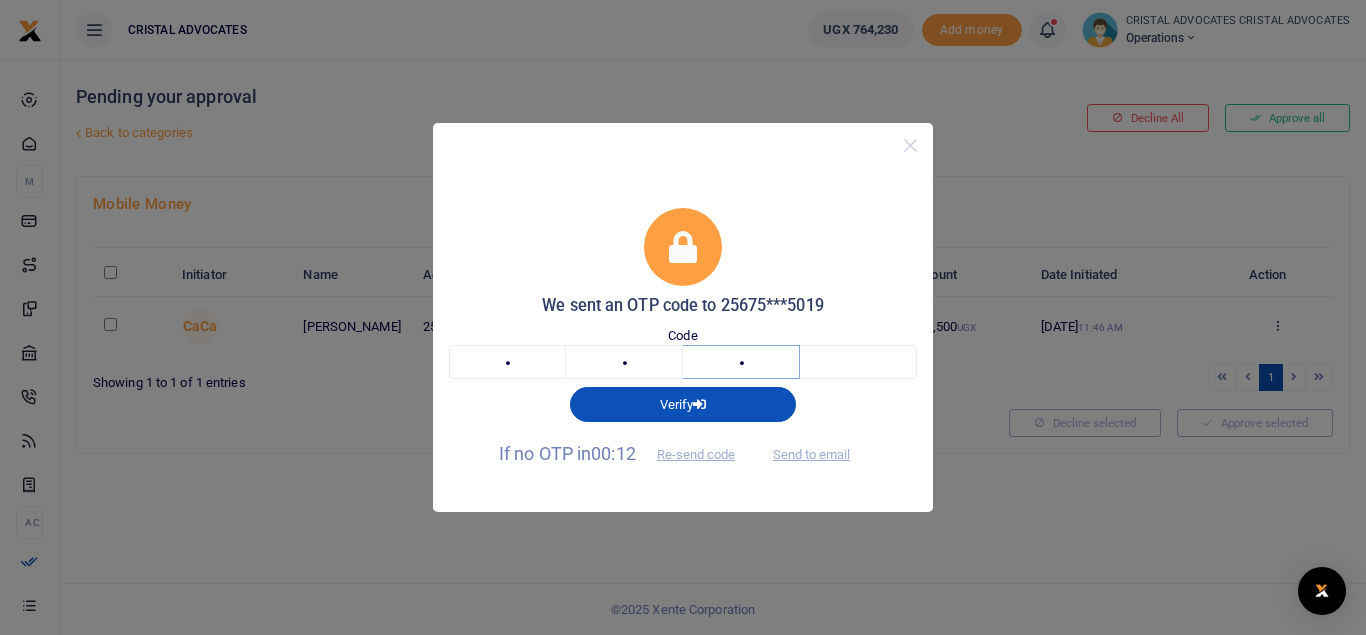 type on "8" 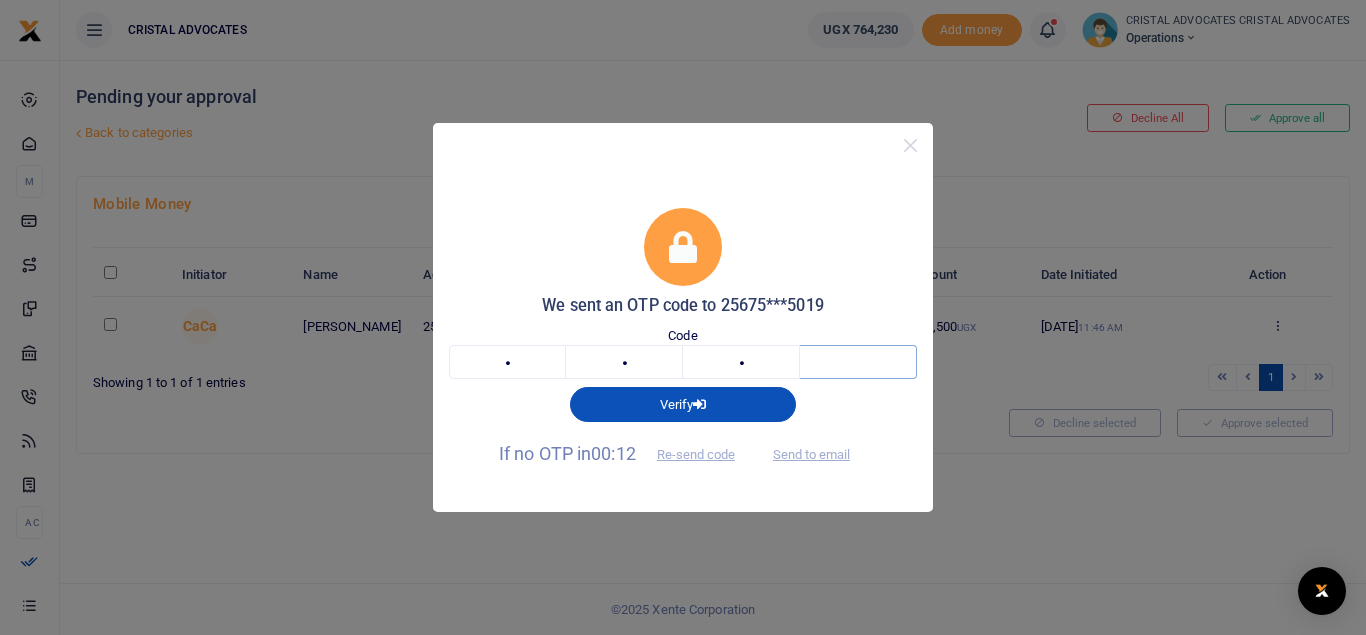 type on "9" 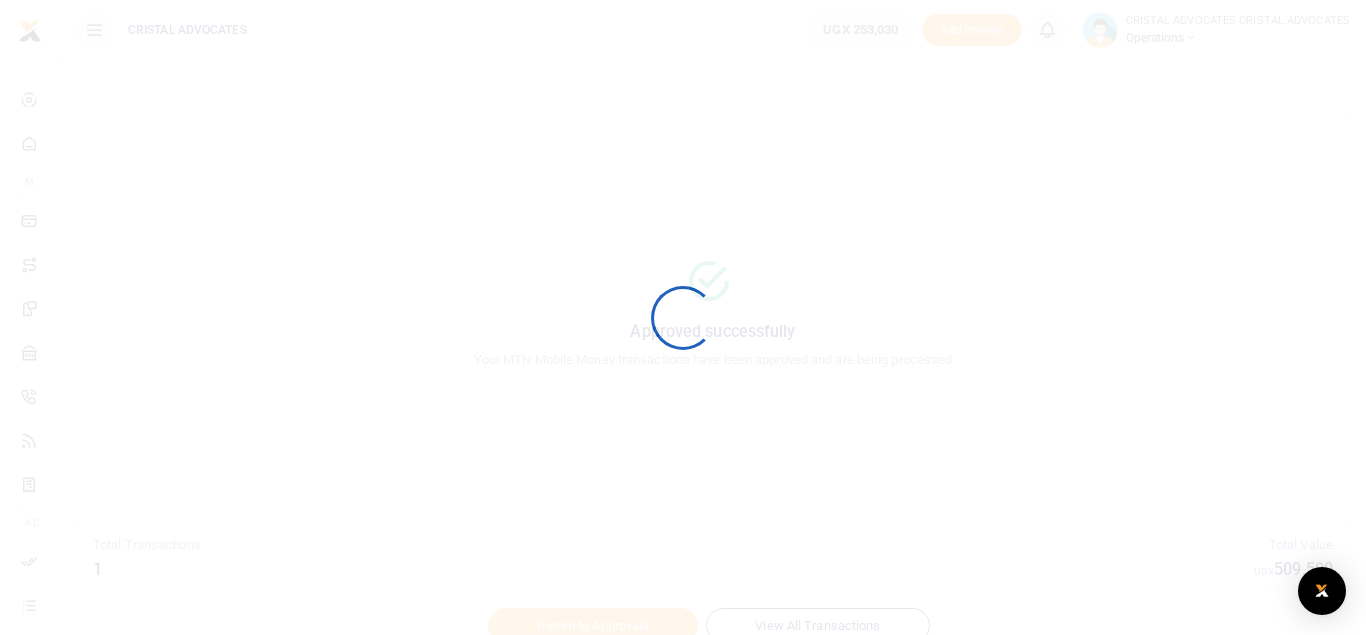 scroll, scrollTop: 0, scrollLeft: 0, axis: both 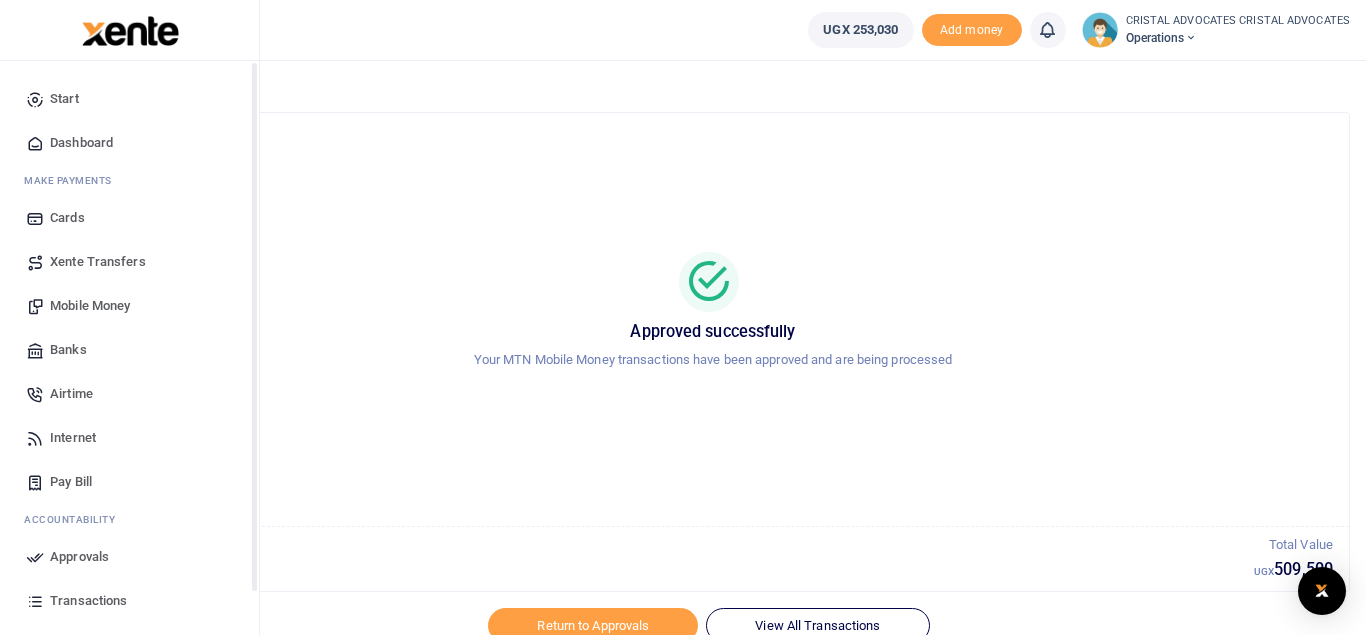 click on "Transactions" at bounding box center [88, 601] 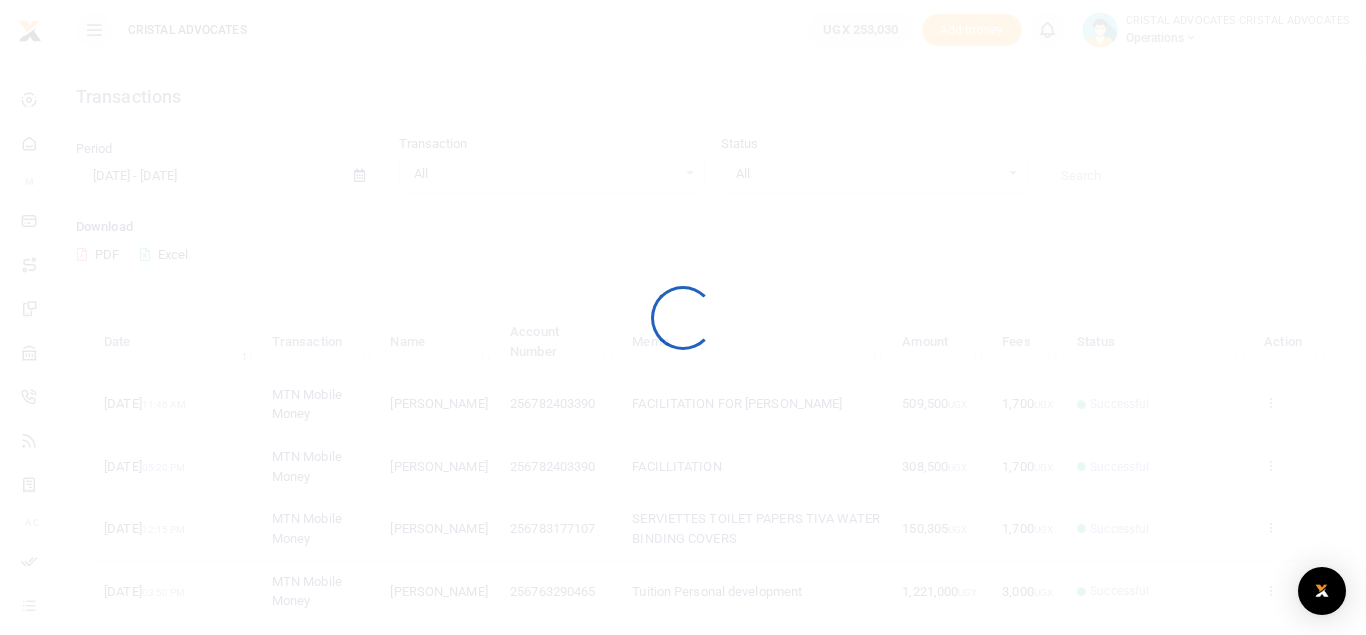 scroll, scrollTop: 0, scrollLeft: 0, axis: both 